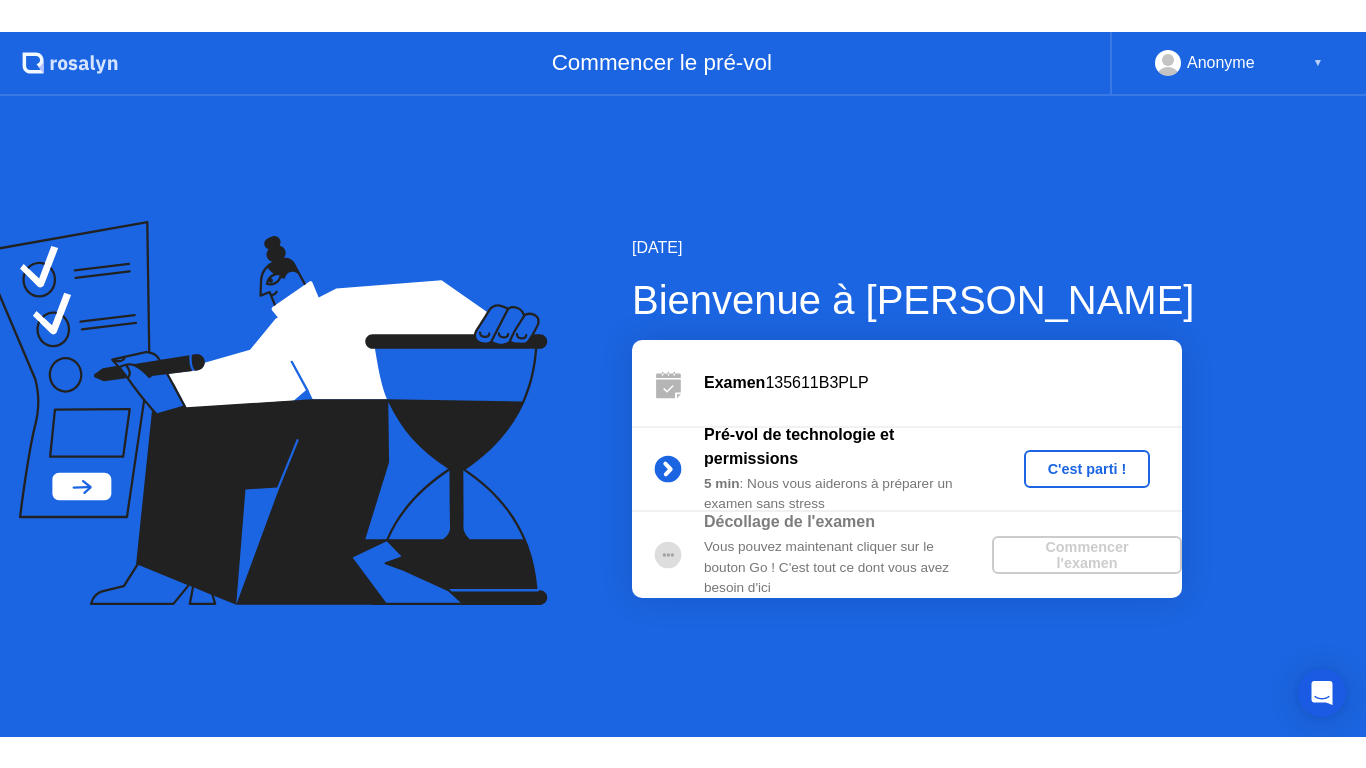 scroll, scrollTop: 0, scrollLeft: 0, axis: both 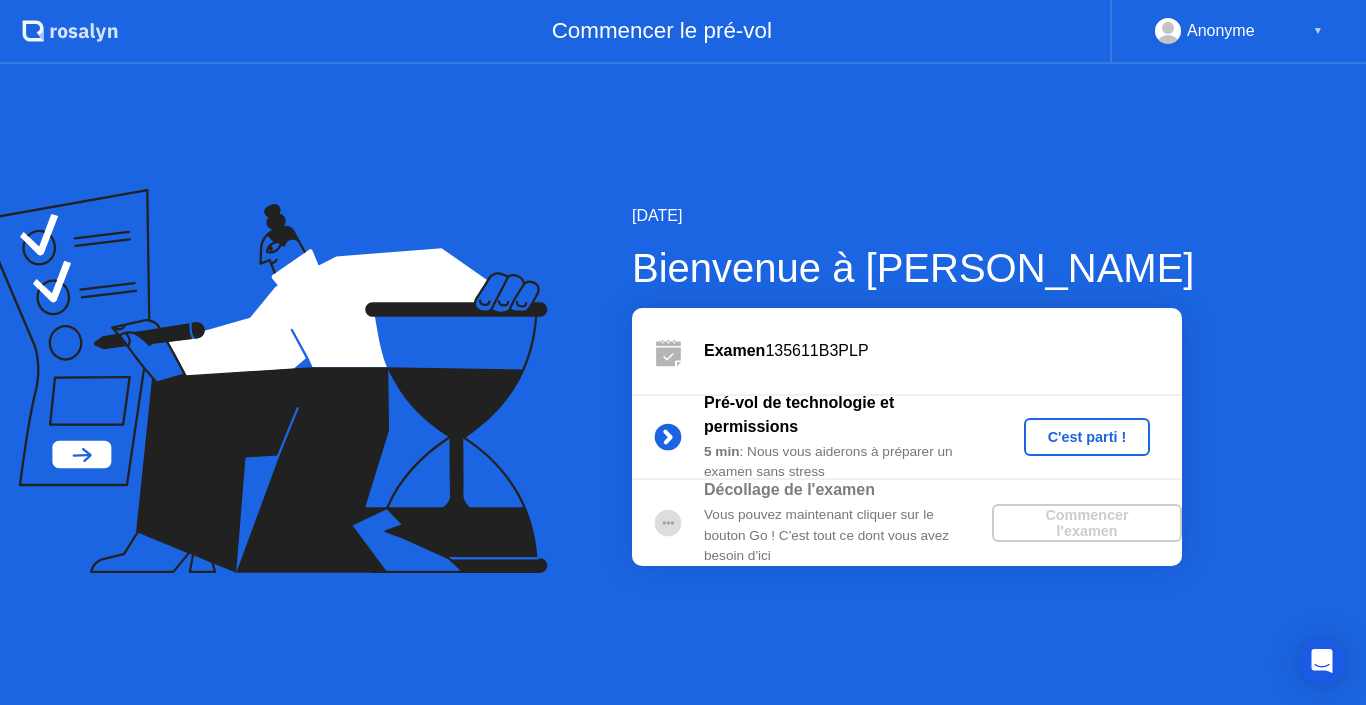 click on "C'est parti !" 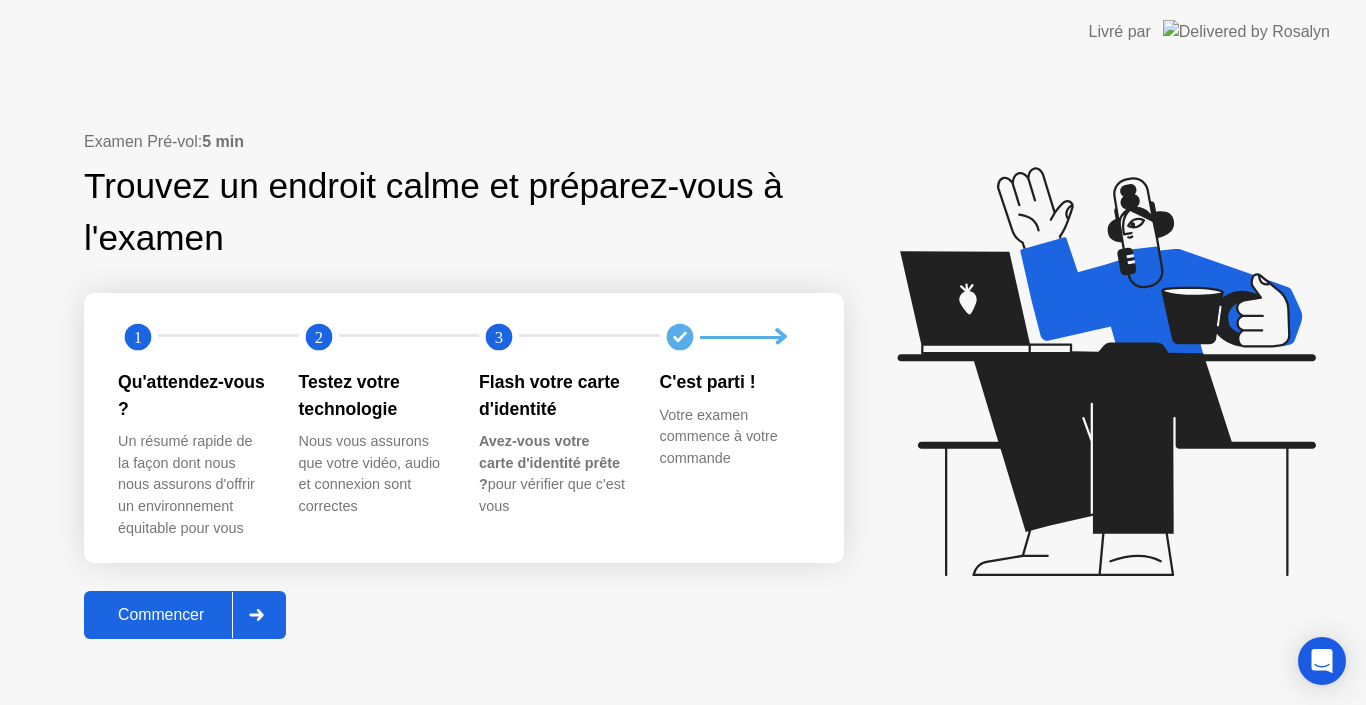 click on "Commencer" 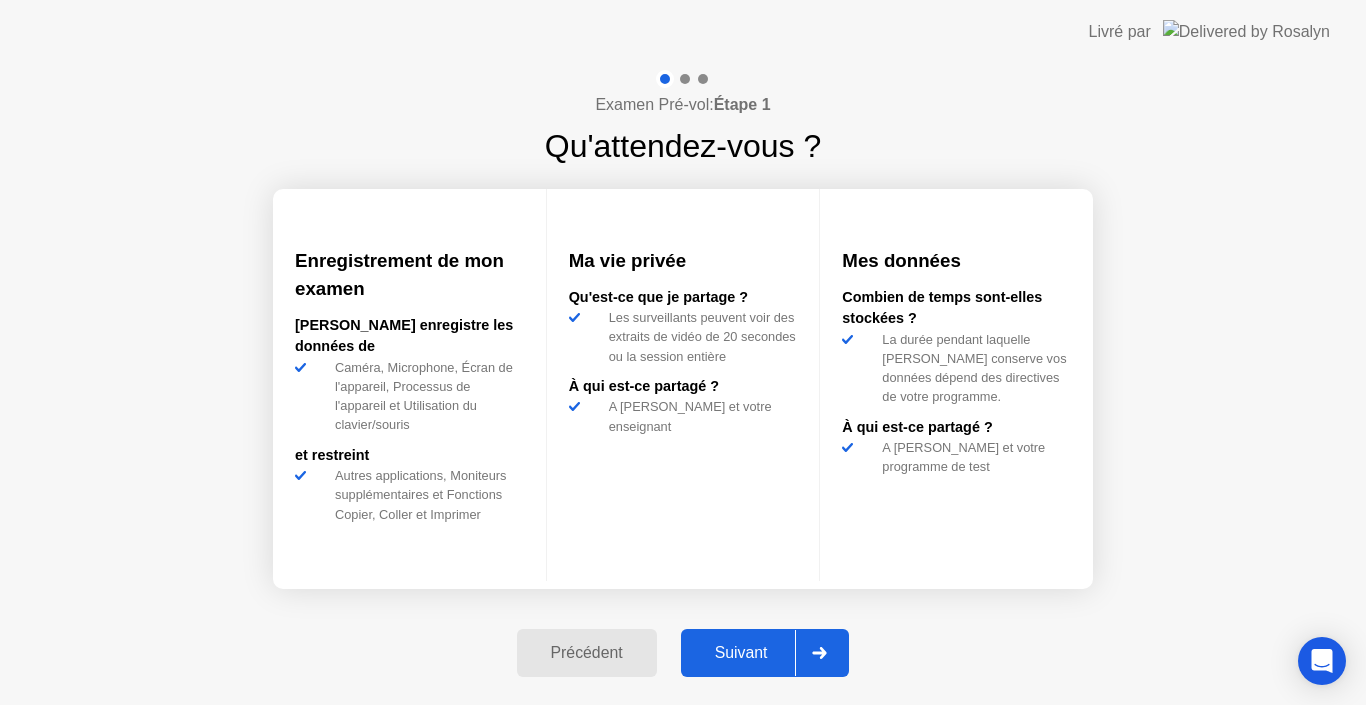 click on "Suivant" 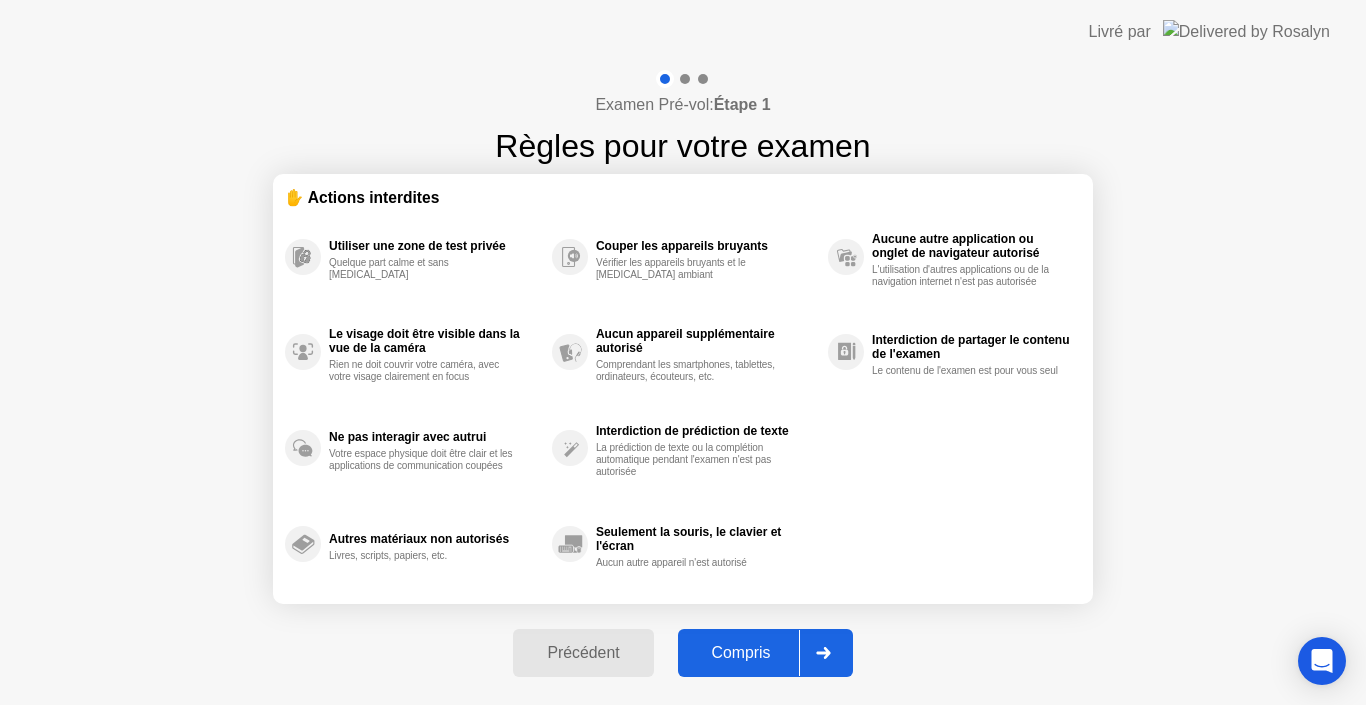 click on "Compris" 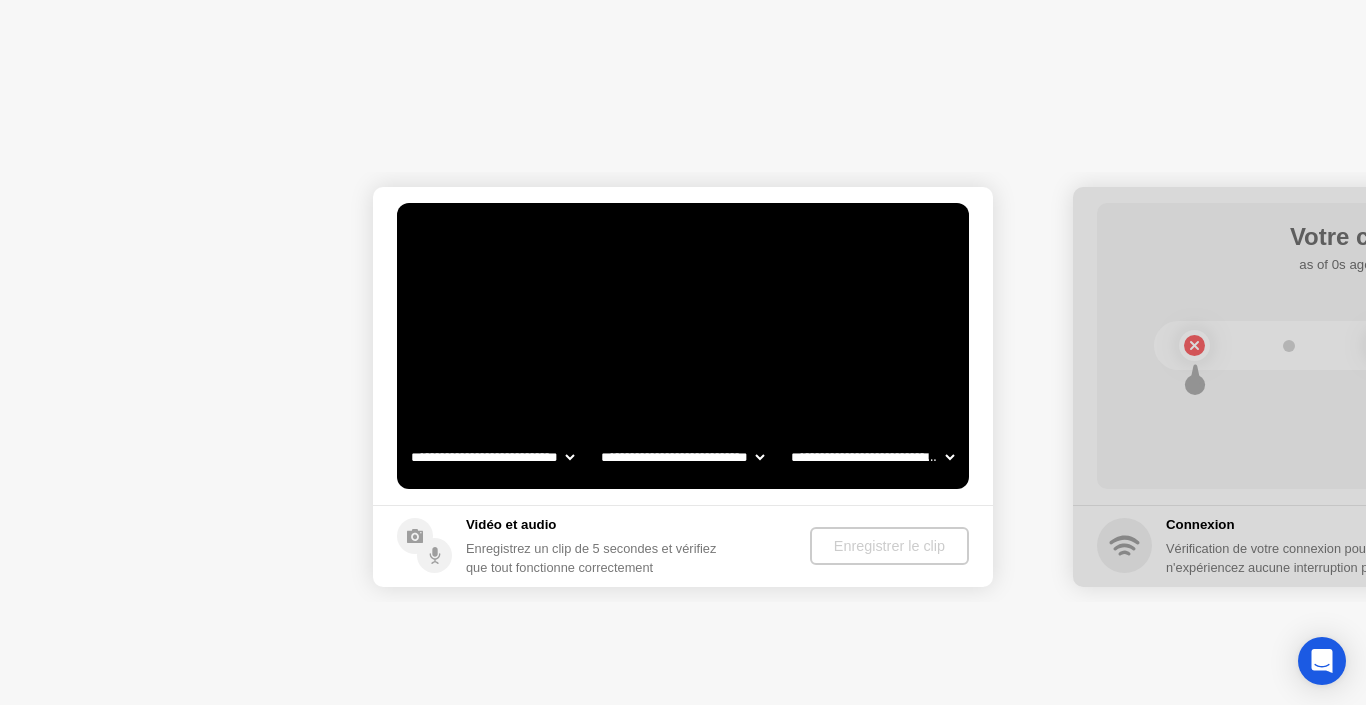 select on "**********" 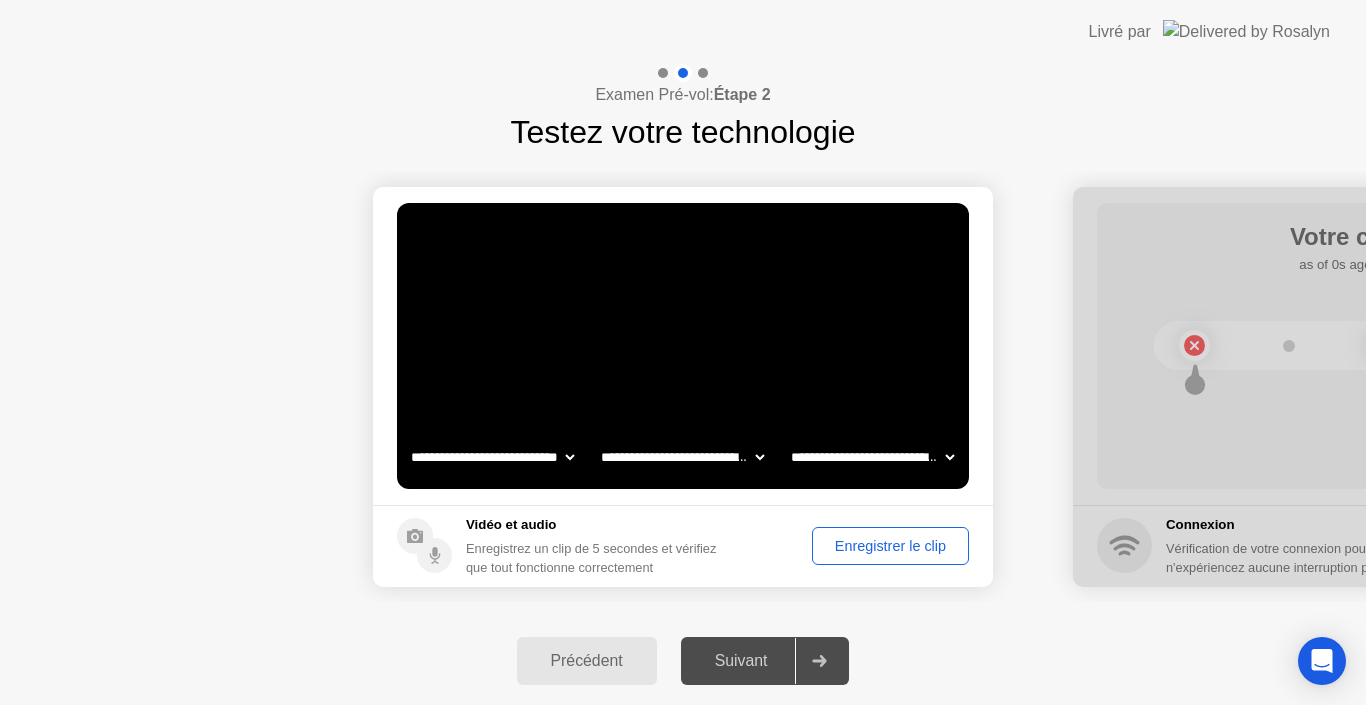 click on "Enregistrer le clip" 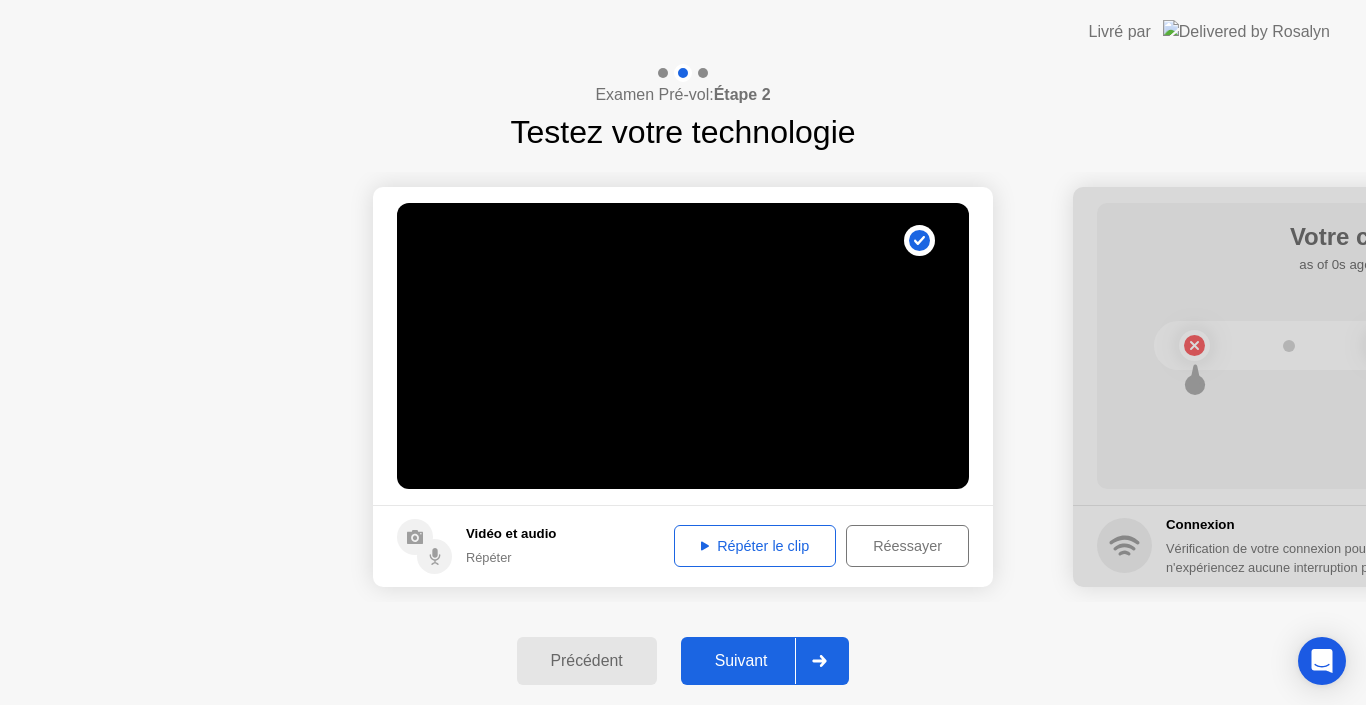 click on "Réessayer" 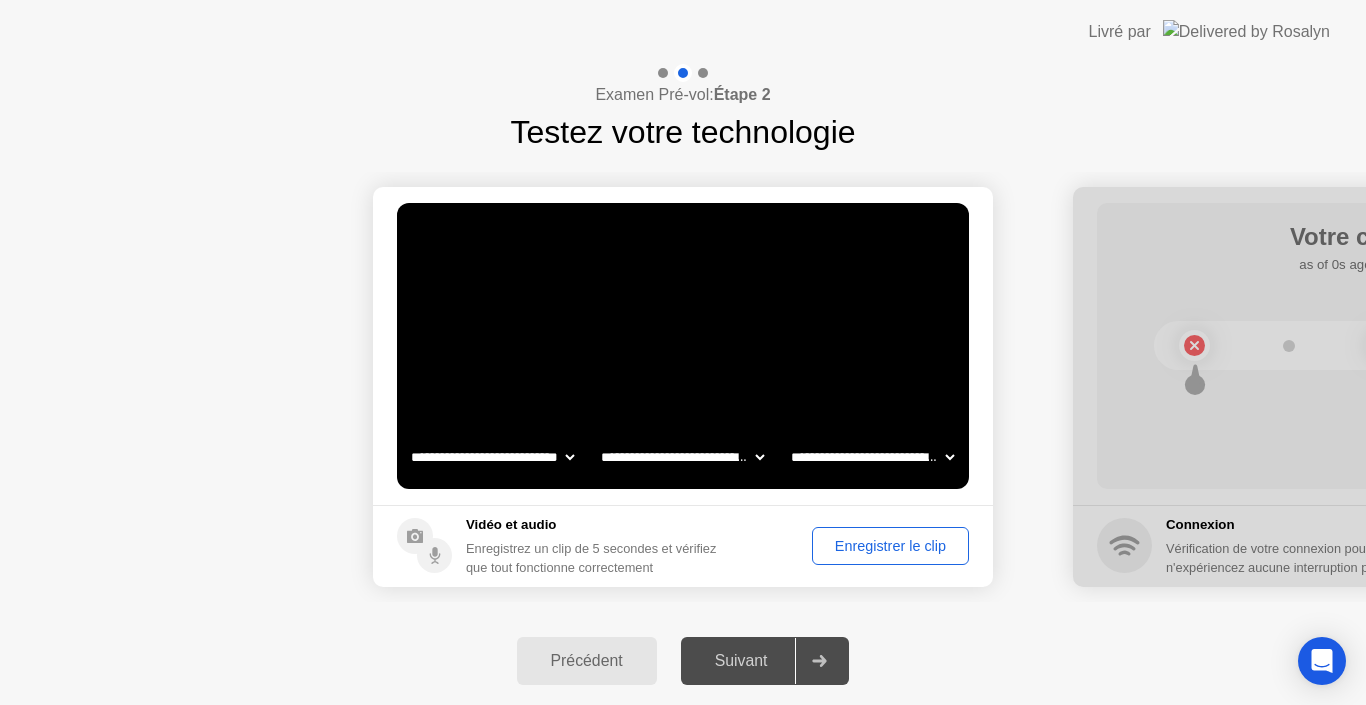 click on "Enregistrer le clip" 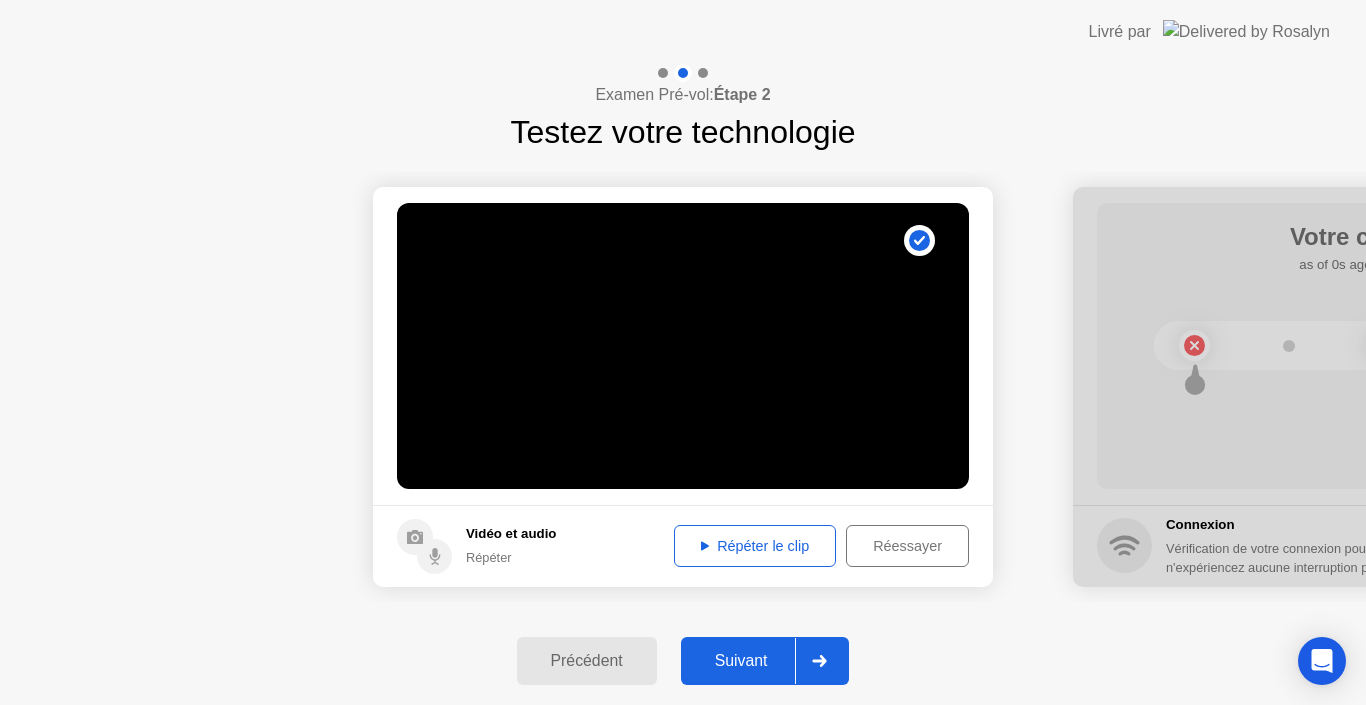 click 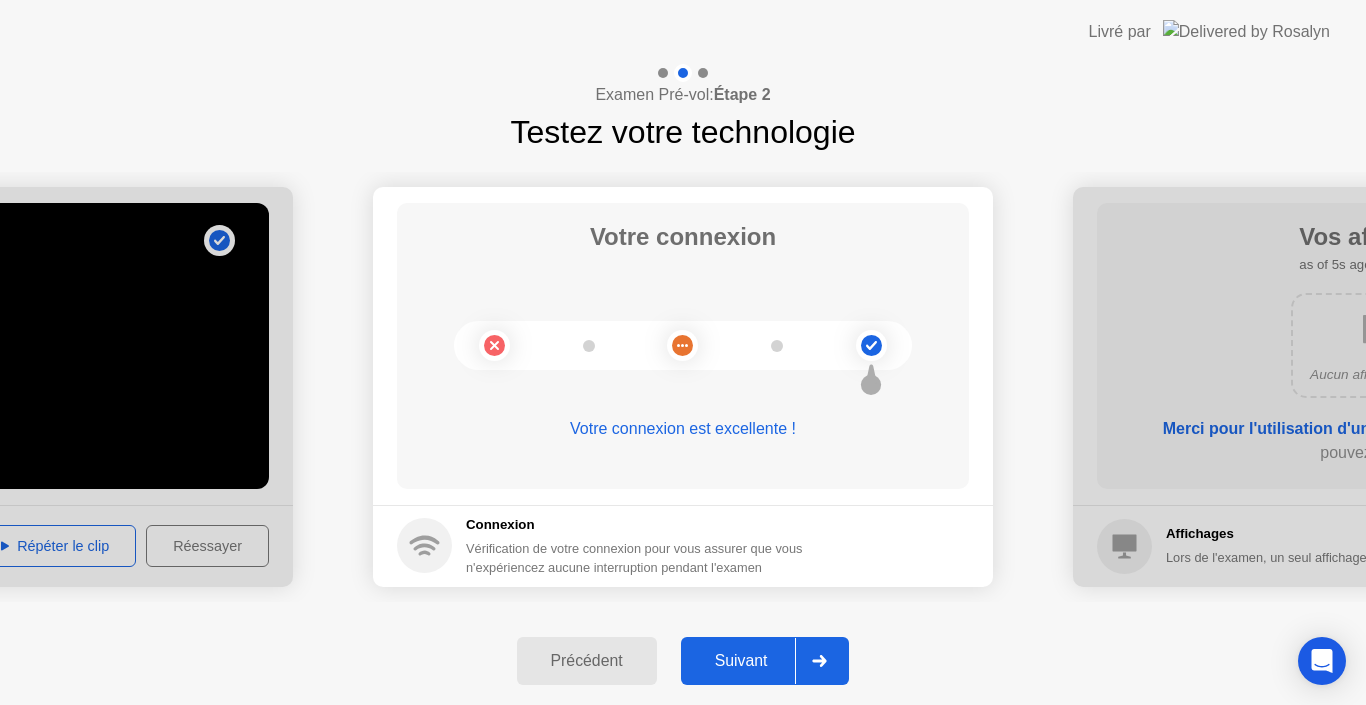 click on "Suivant" 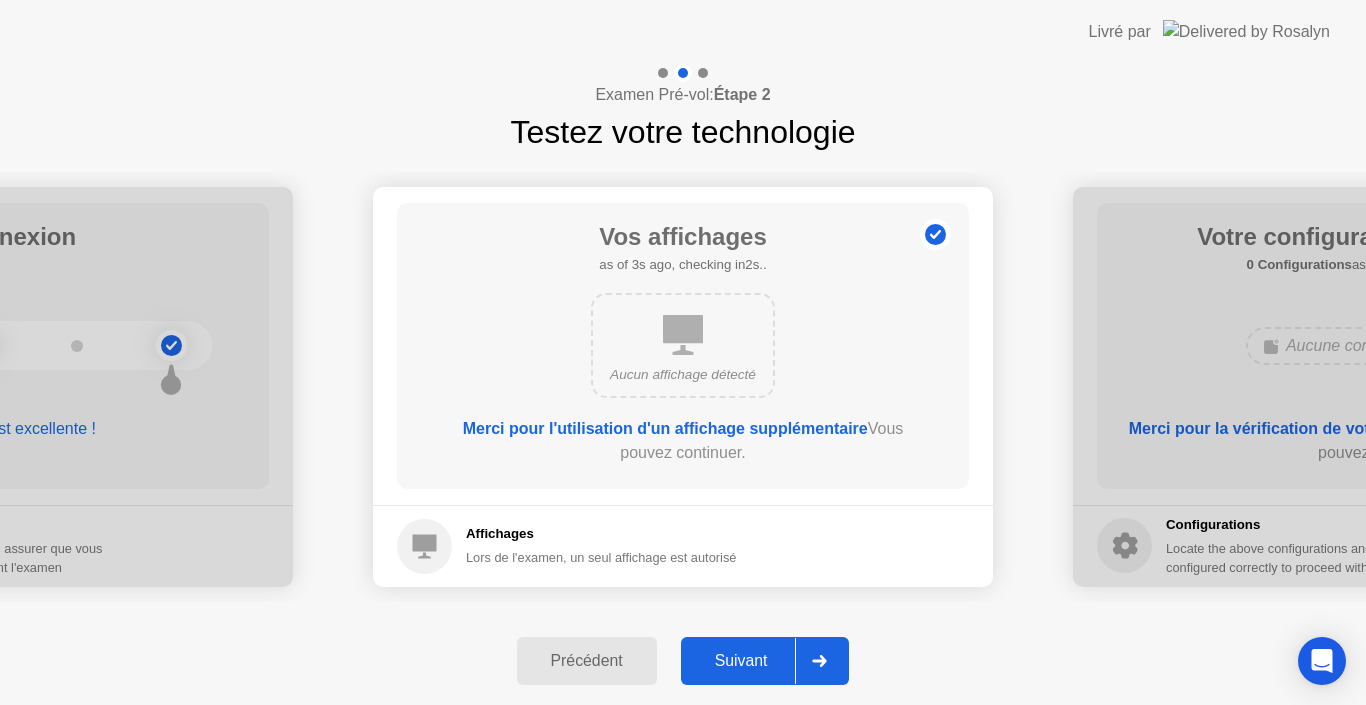 click on "Suivant" 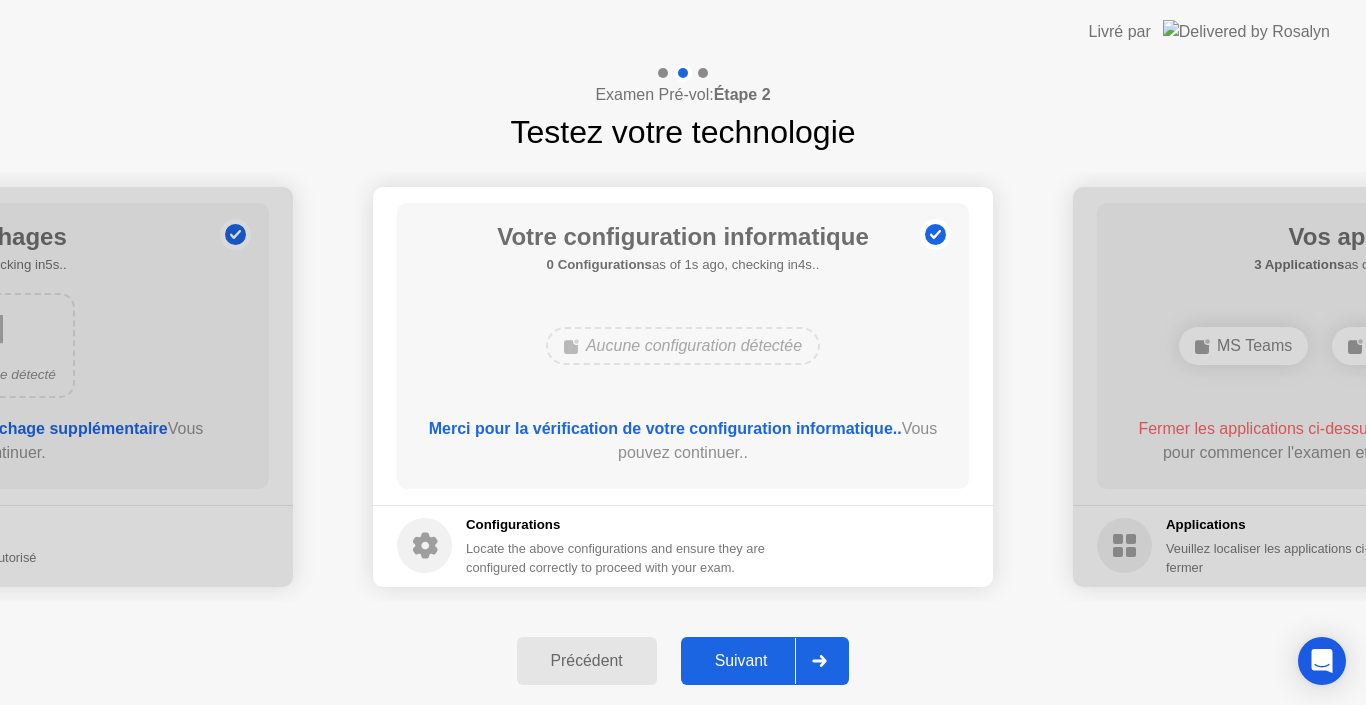 click on "Suivant" 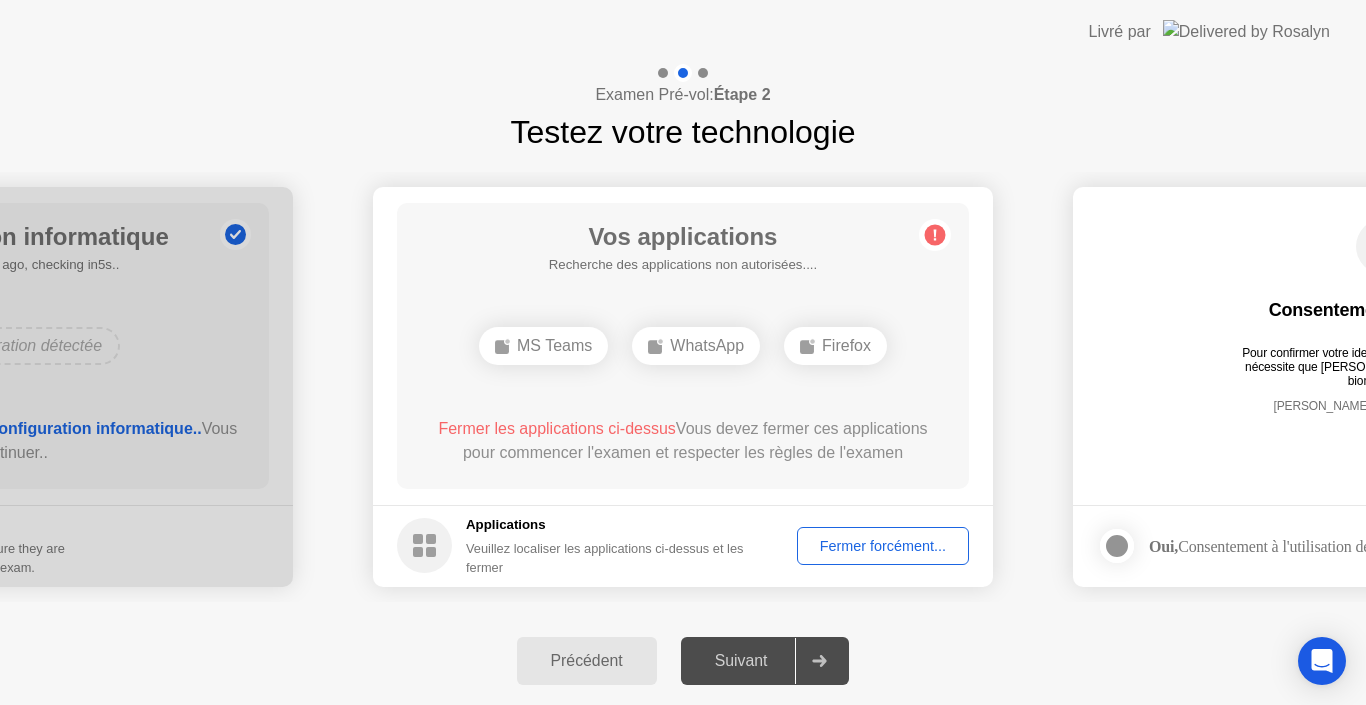 click on "Fermer forcément..." 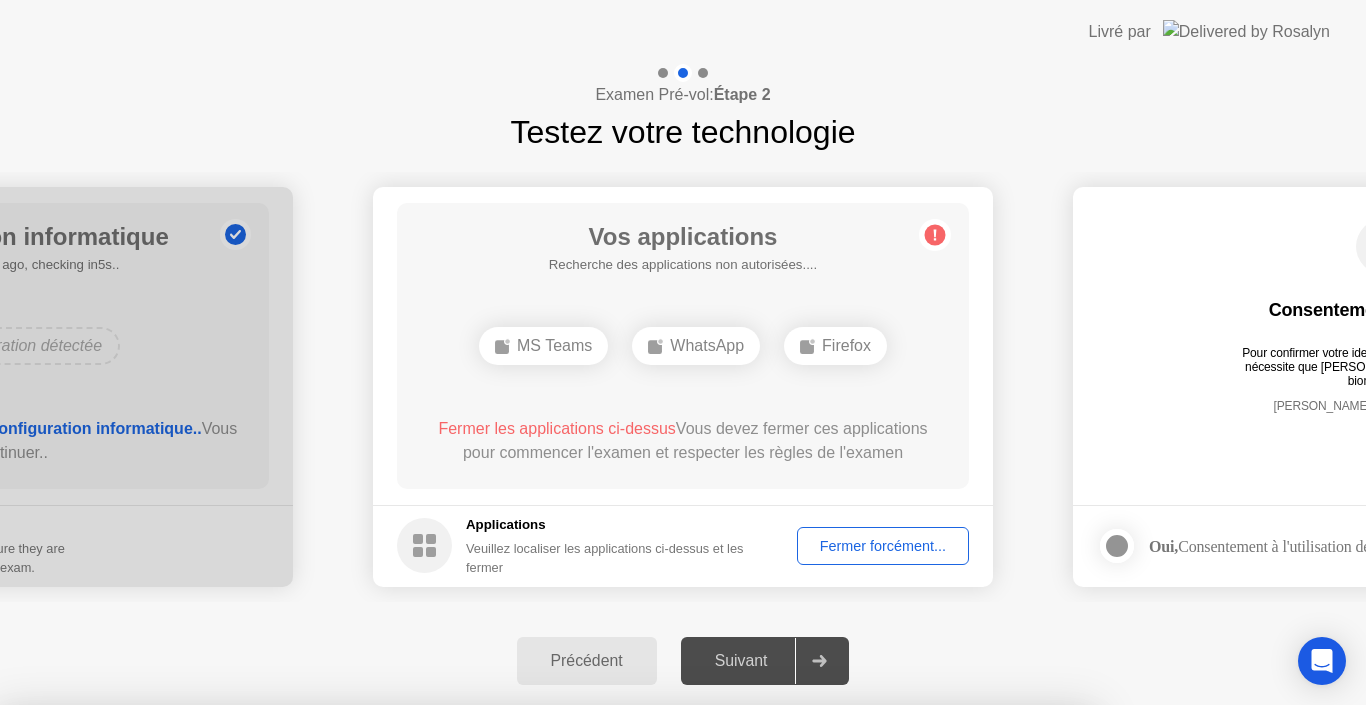click on "Confirmer" at bounding box center [616, 981] 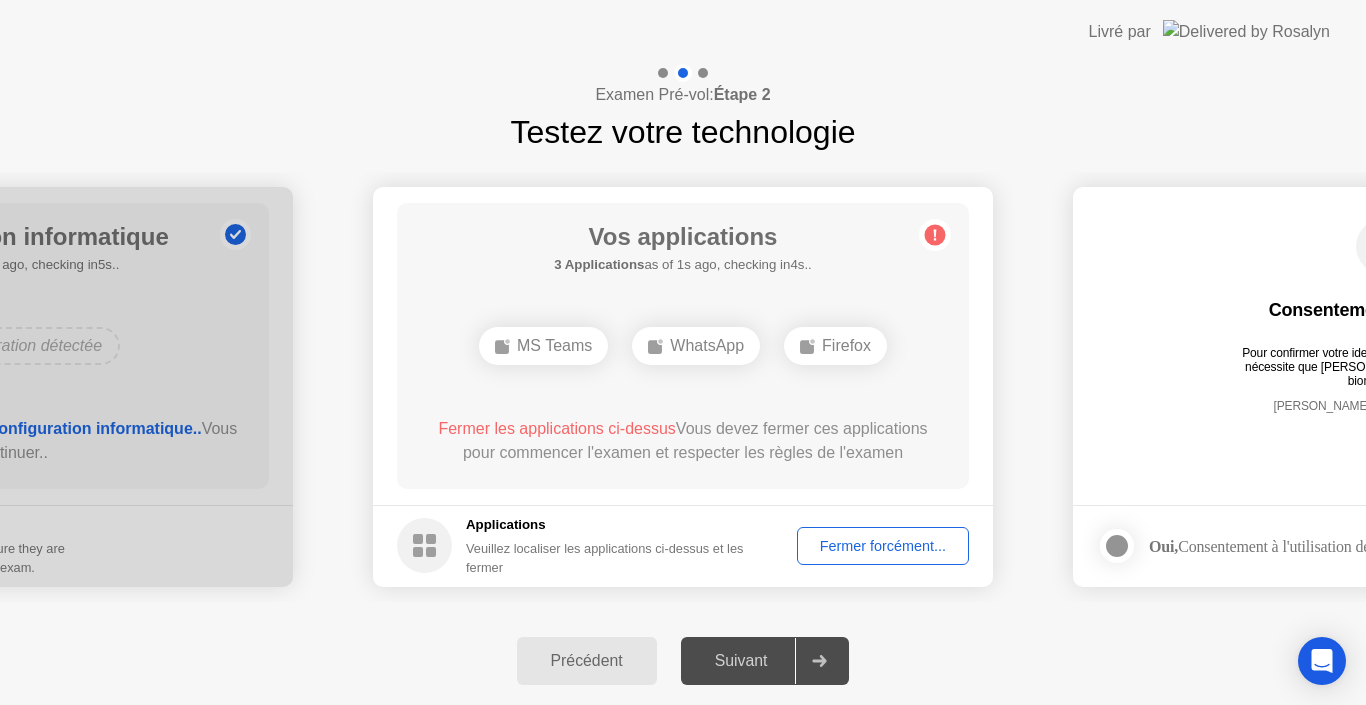 click on "Fermer forcément..." 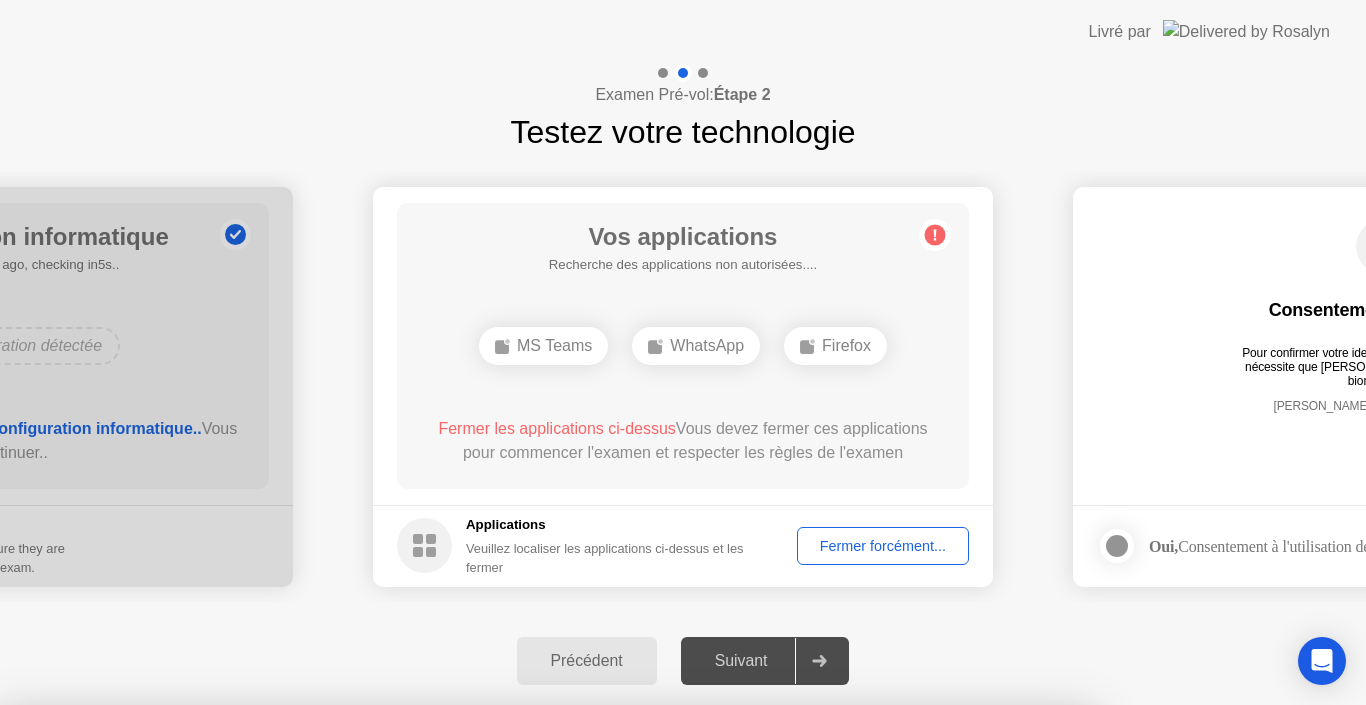 click on "Confirmer" at bounding box center (616, 981) 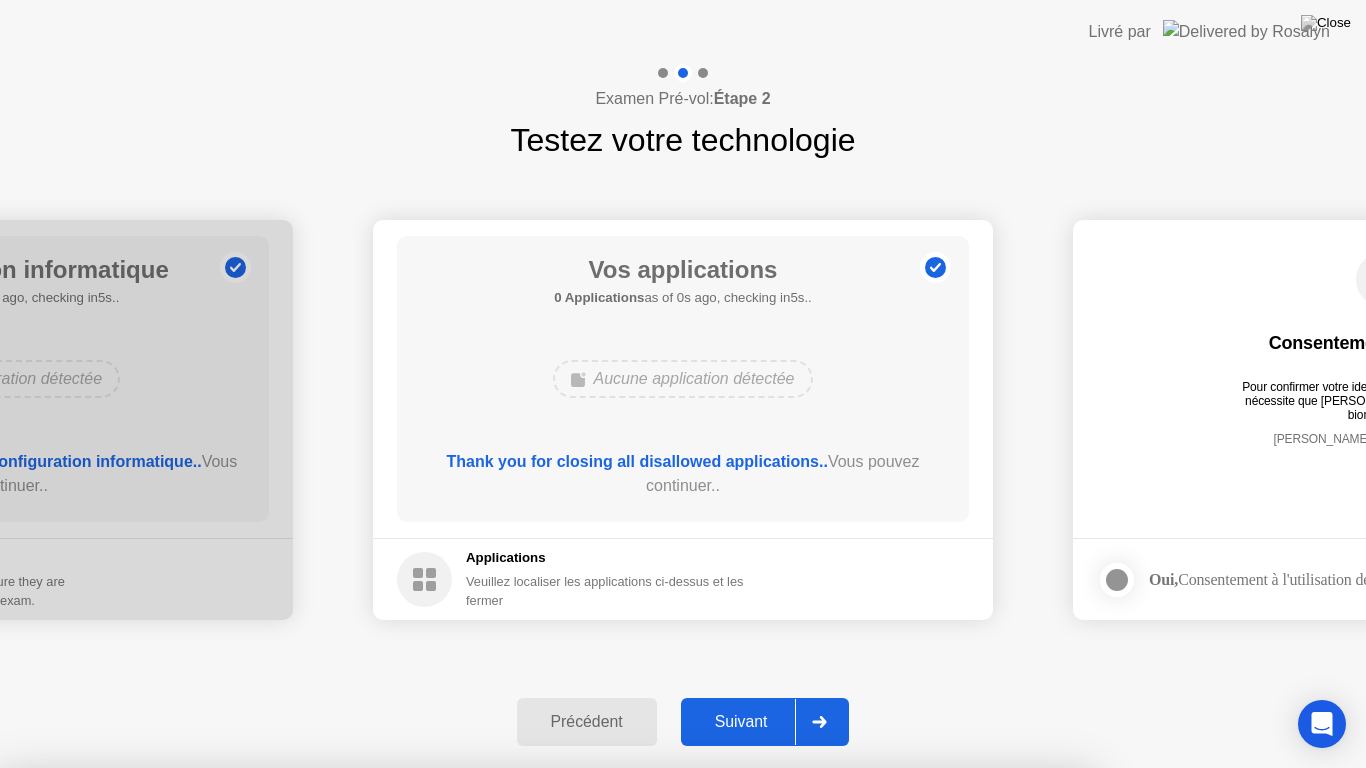 drag, startPoint x: 750, startPoint y: 458, endPoint x: 750, endPoint y: 481, distance: 23 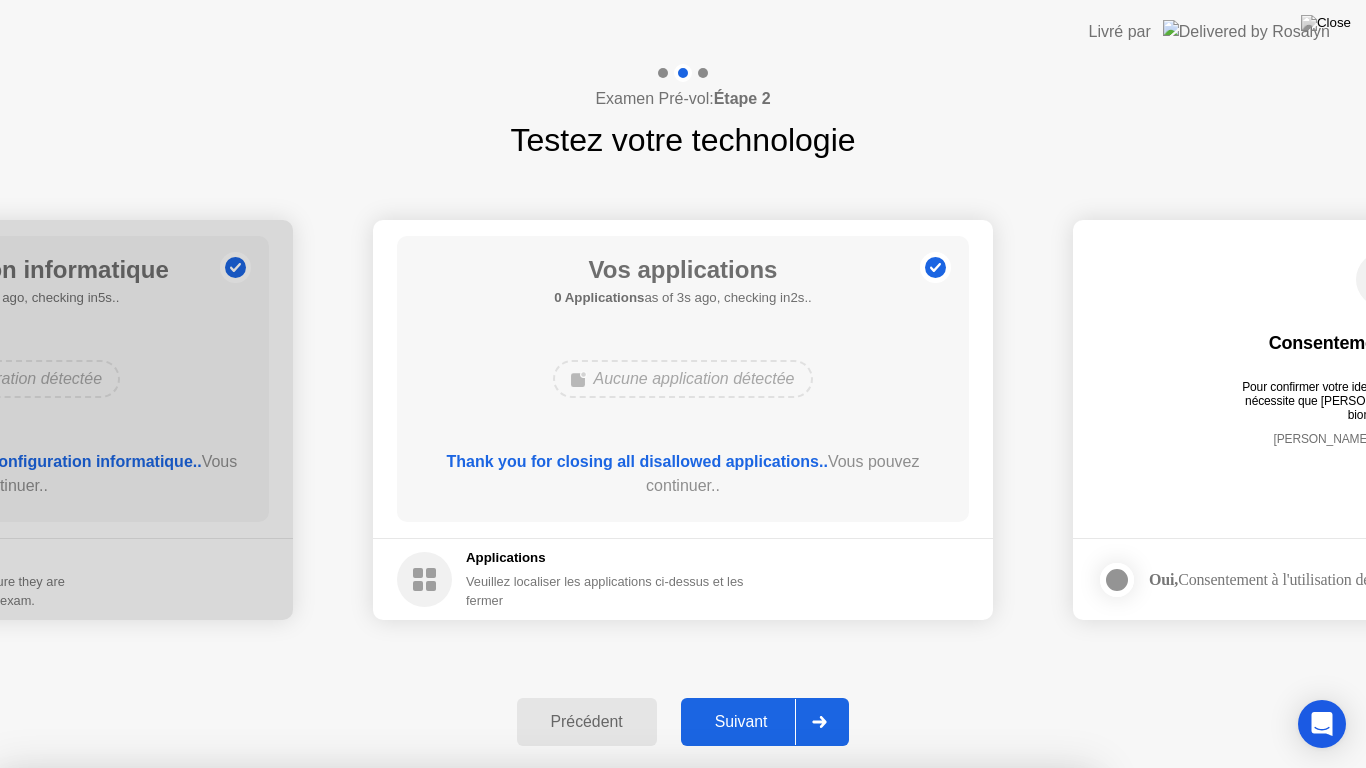 click on "Firefox" at bounding box center (546, 939) 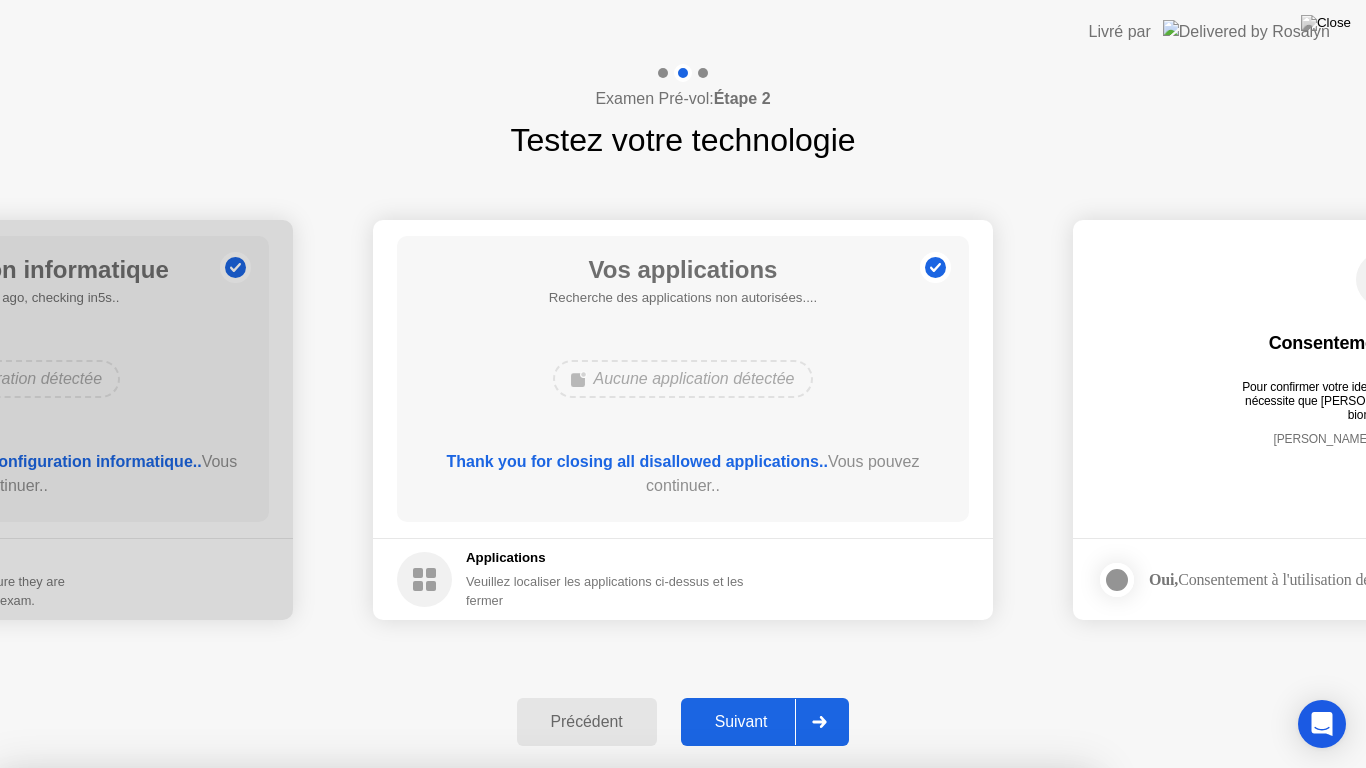 click on "Fermer" at bounding box center (474, 1006) 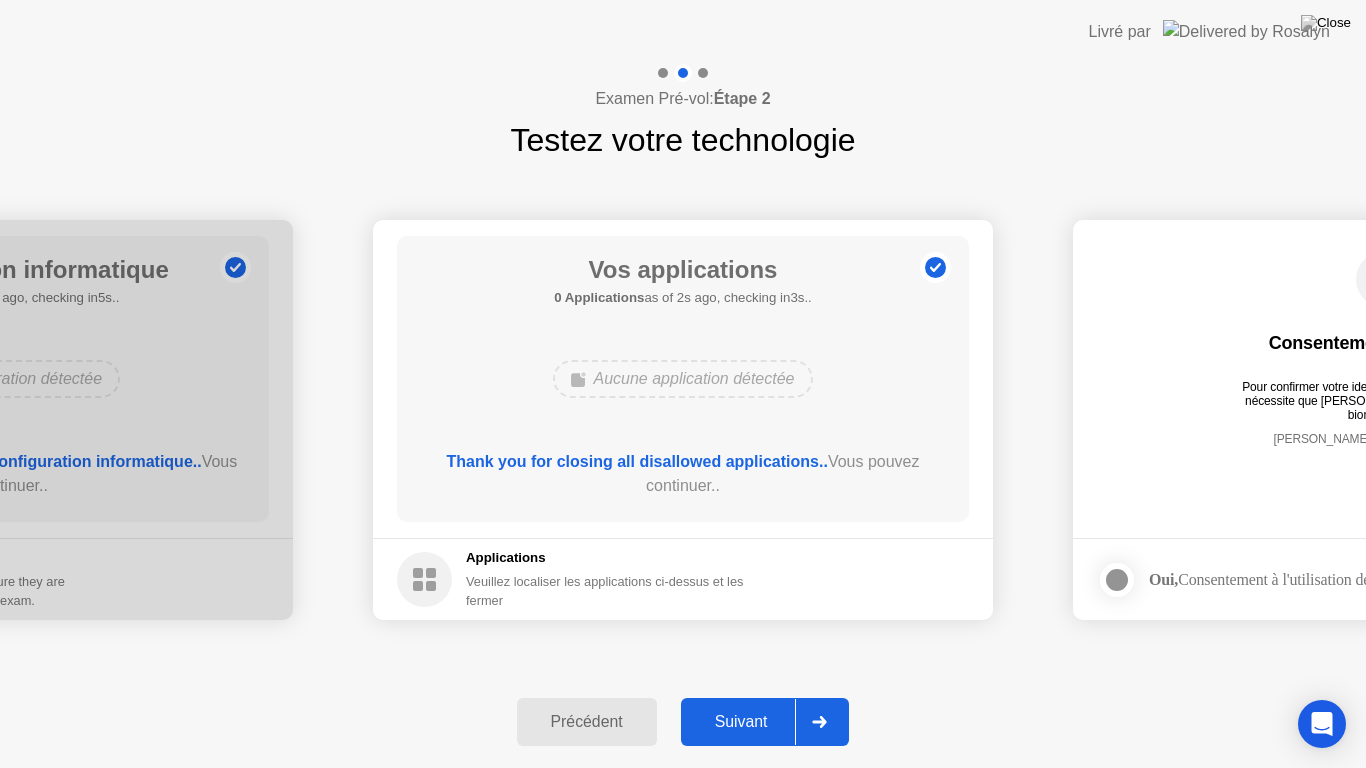 click on "Suivant" 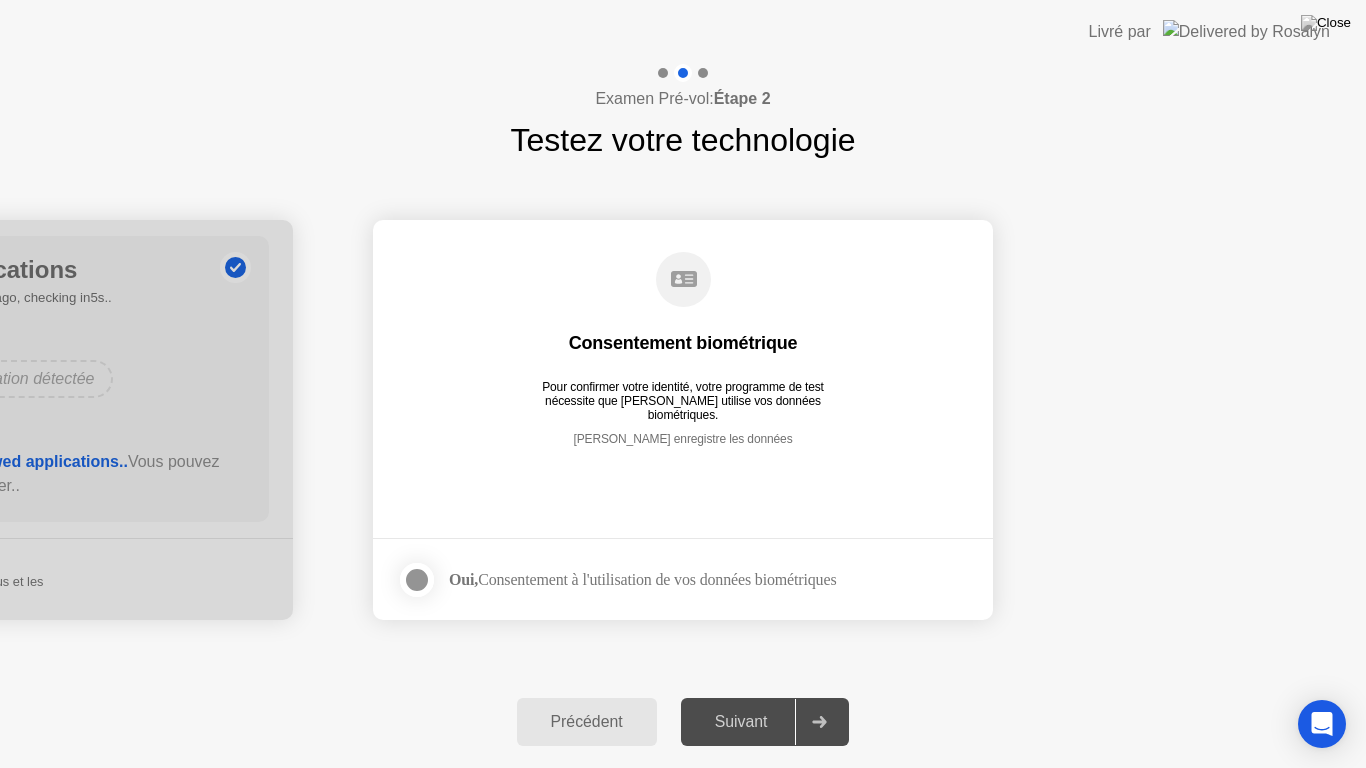 click 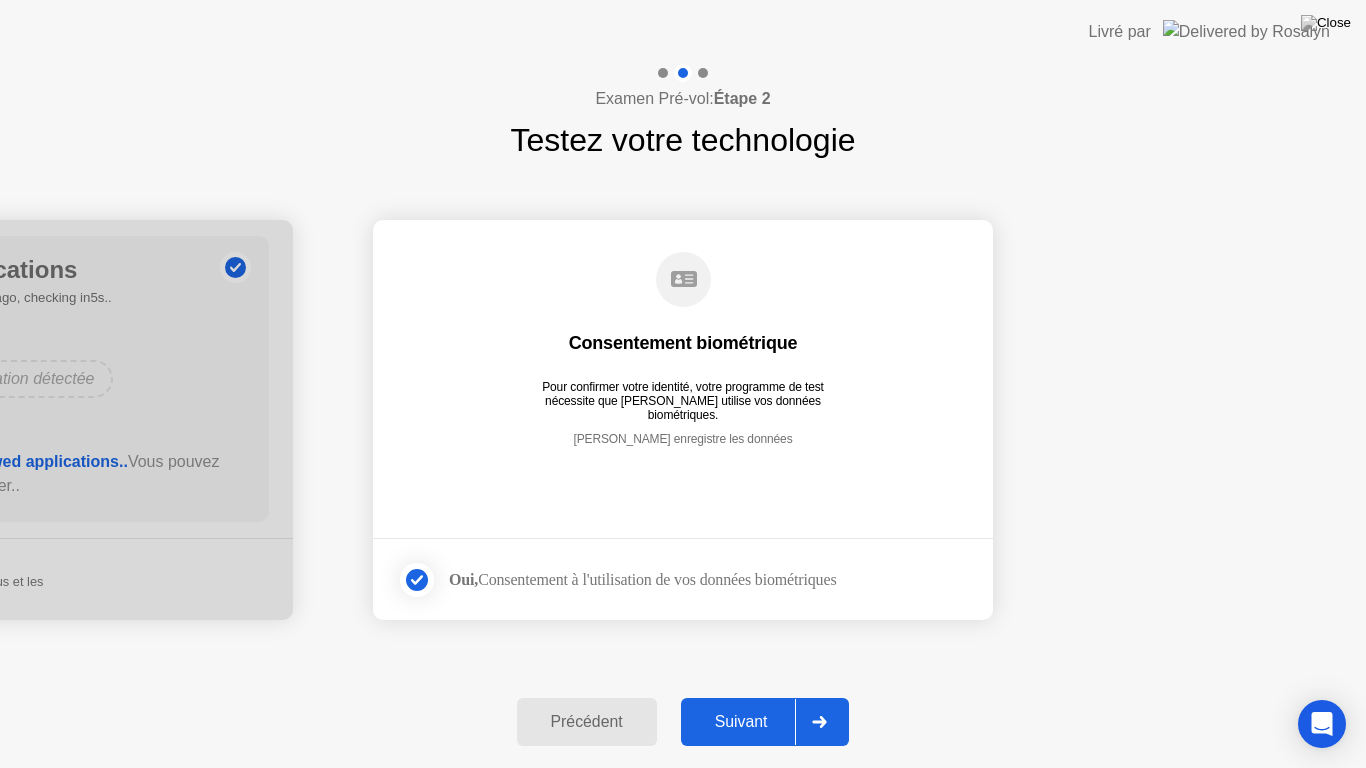 click on "Suivant" 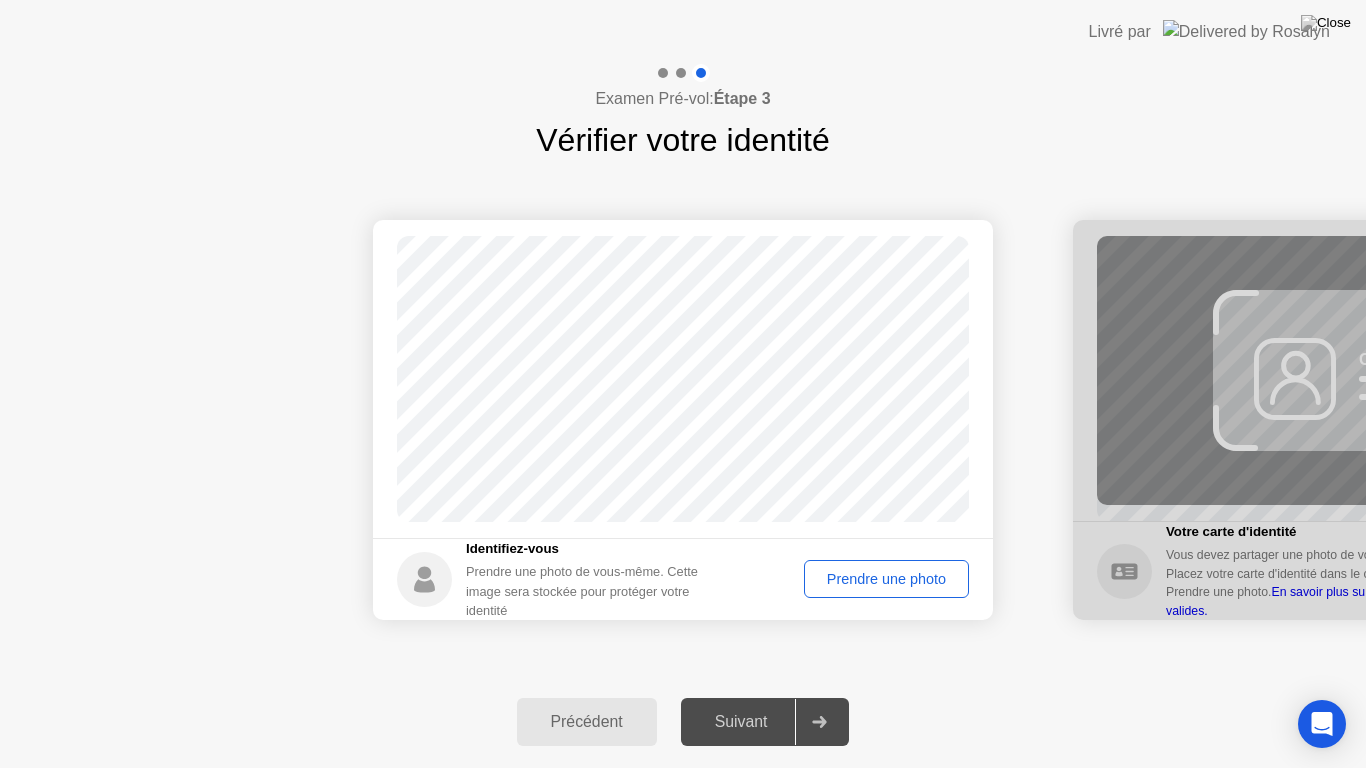 click on "Prendre une photo" 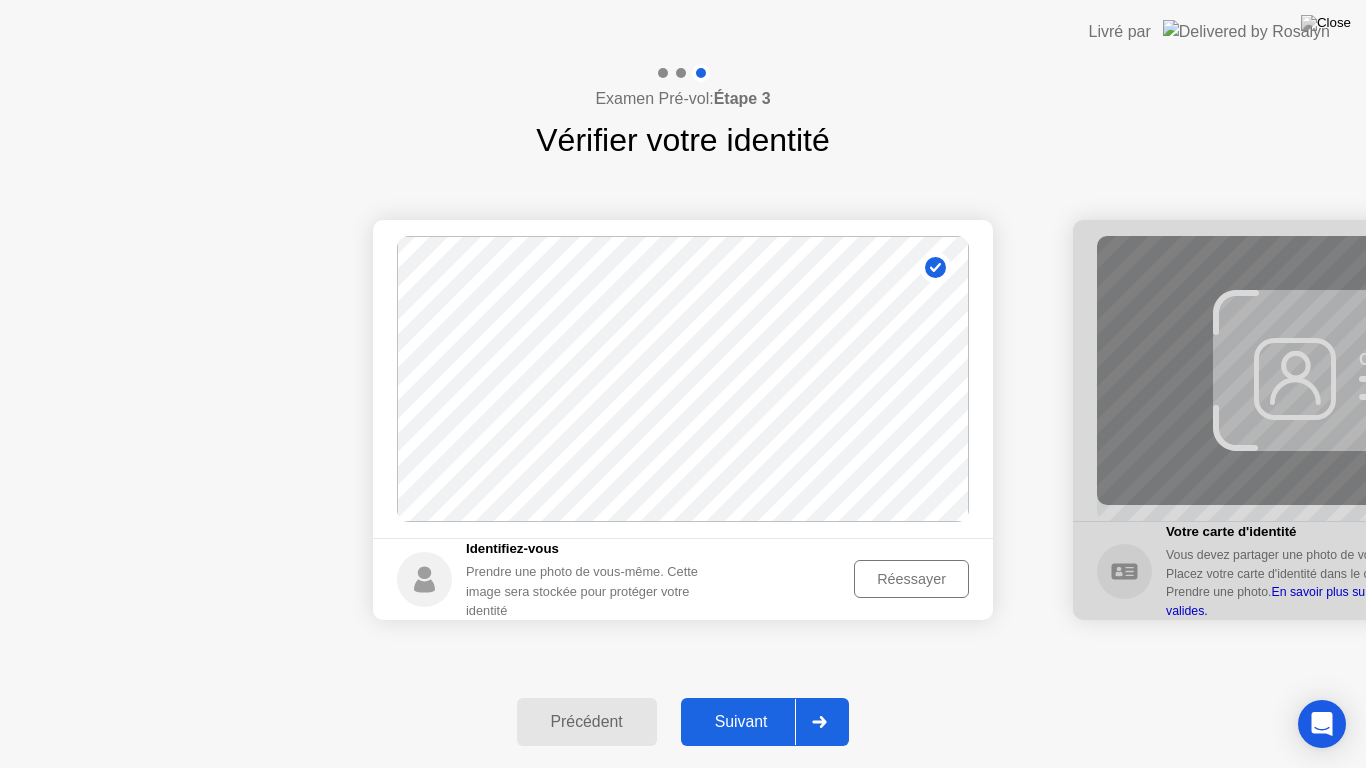 click on "Réessayer" 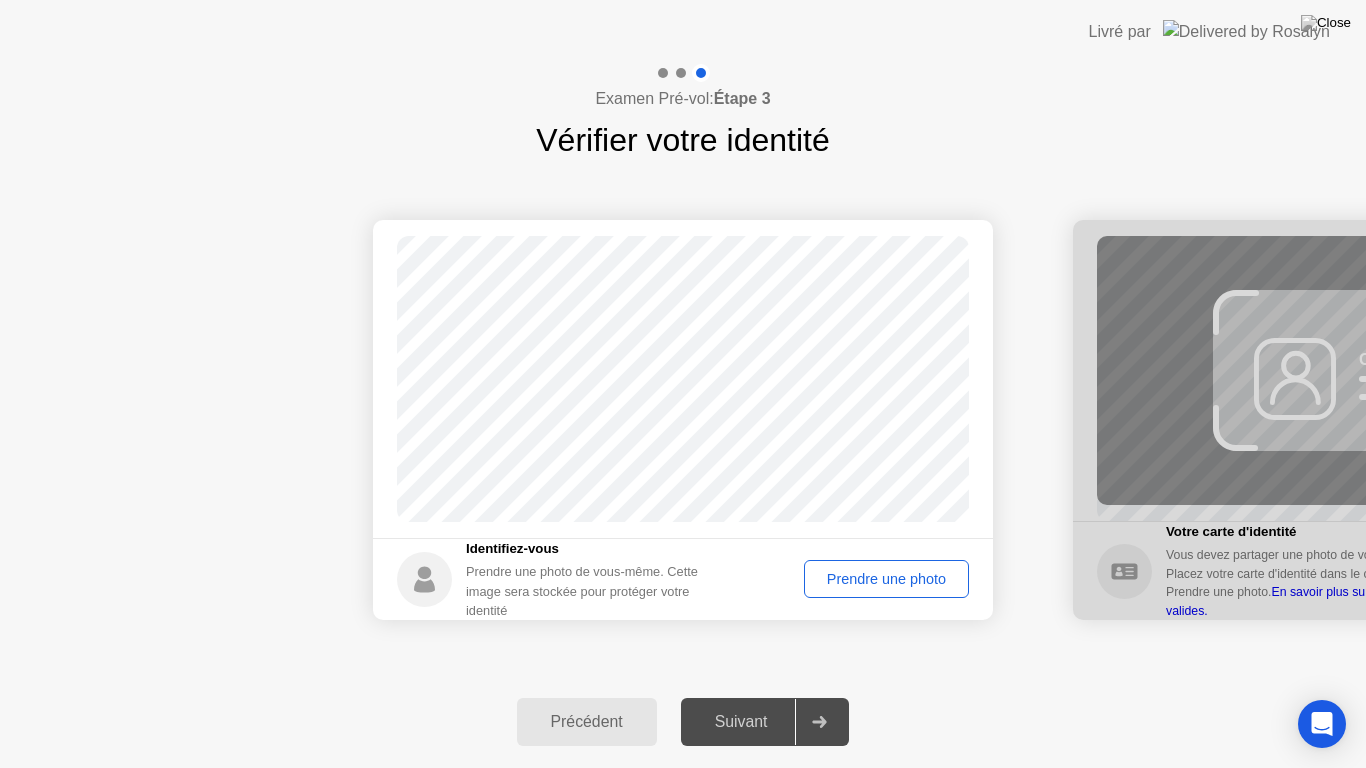 click on "Prendre une photo" 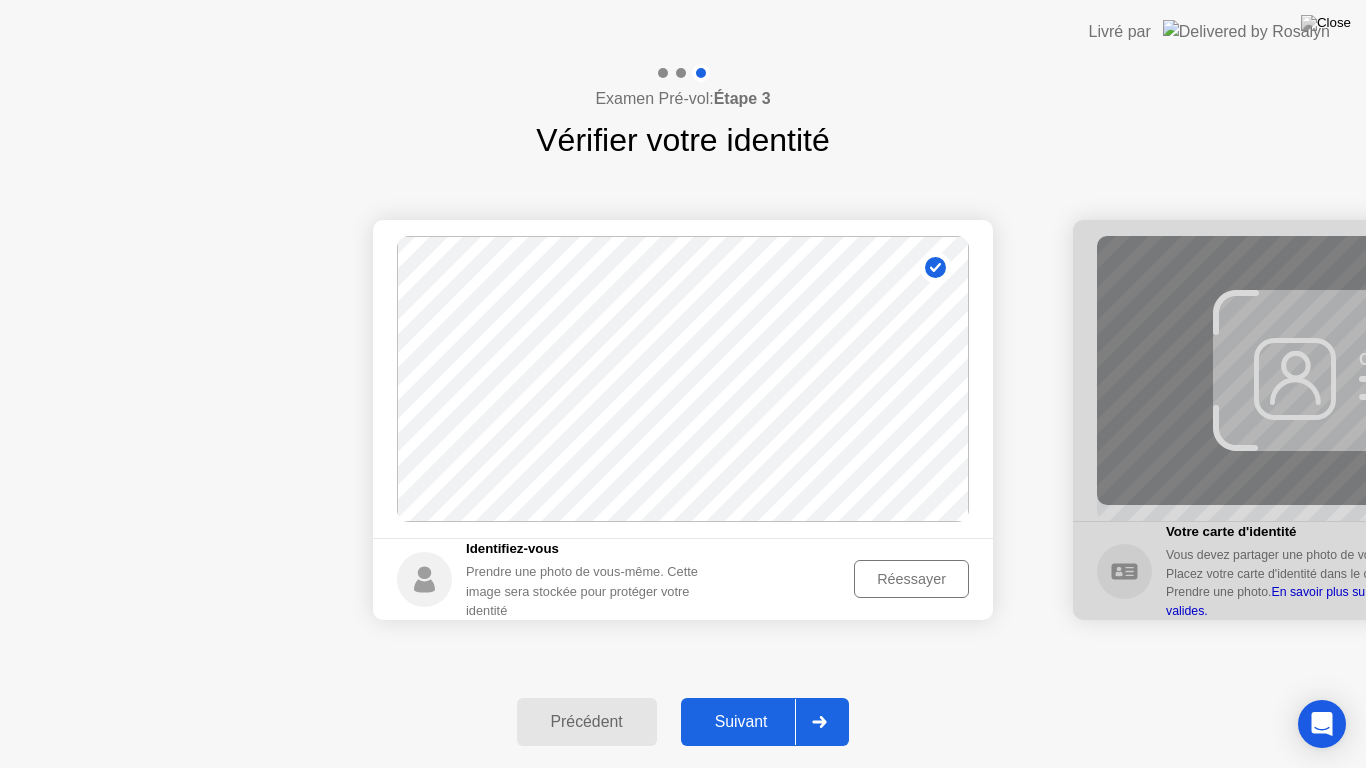 click on "Suivant" 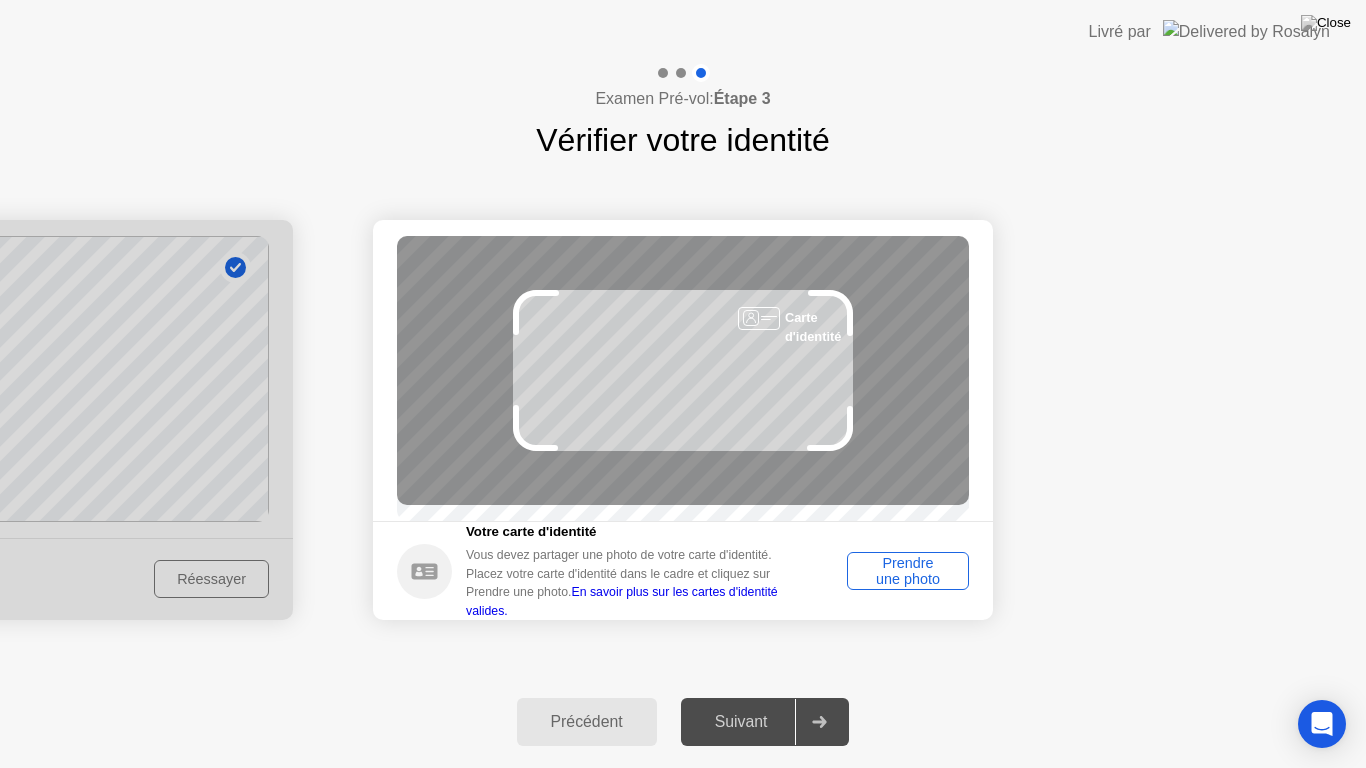click on "Prendre une photo" 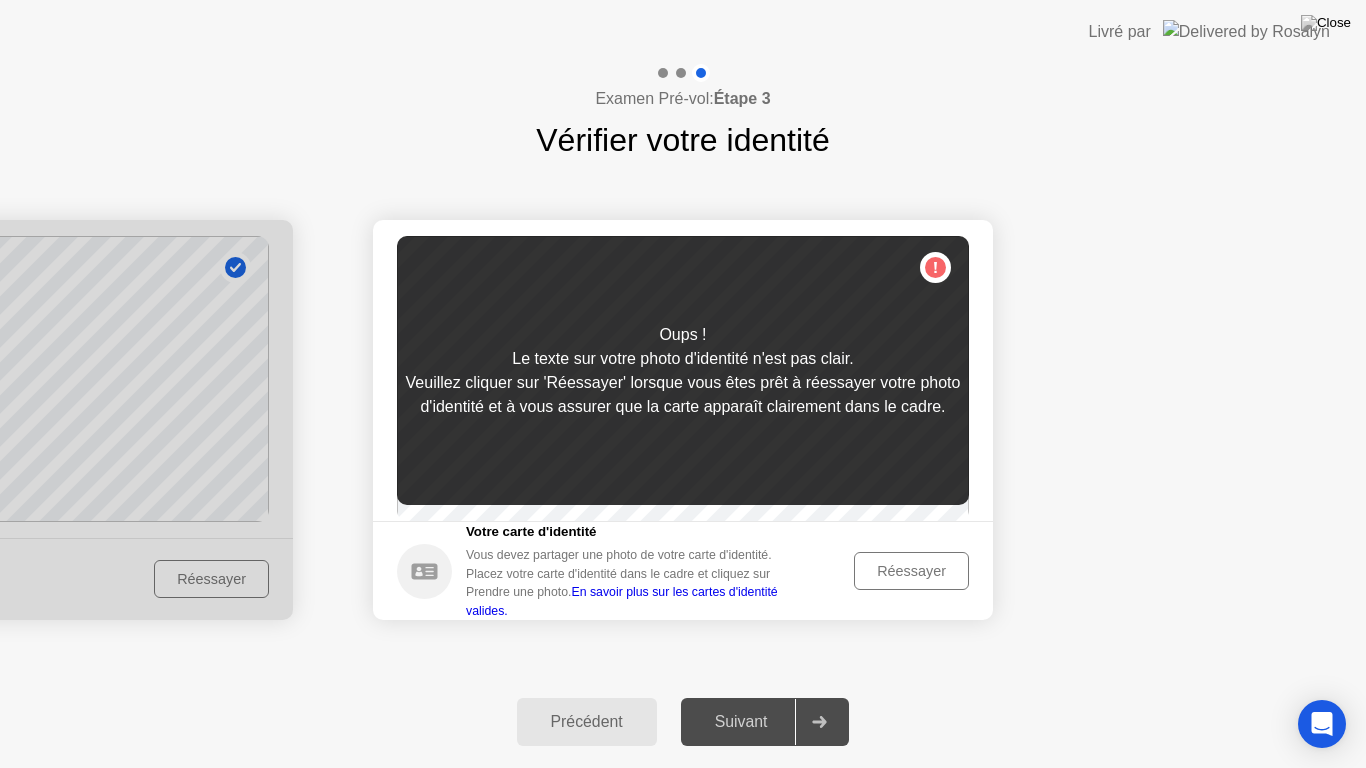 click on "Réessayer" 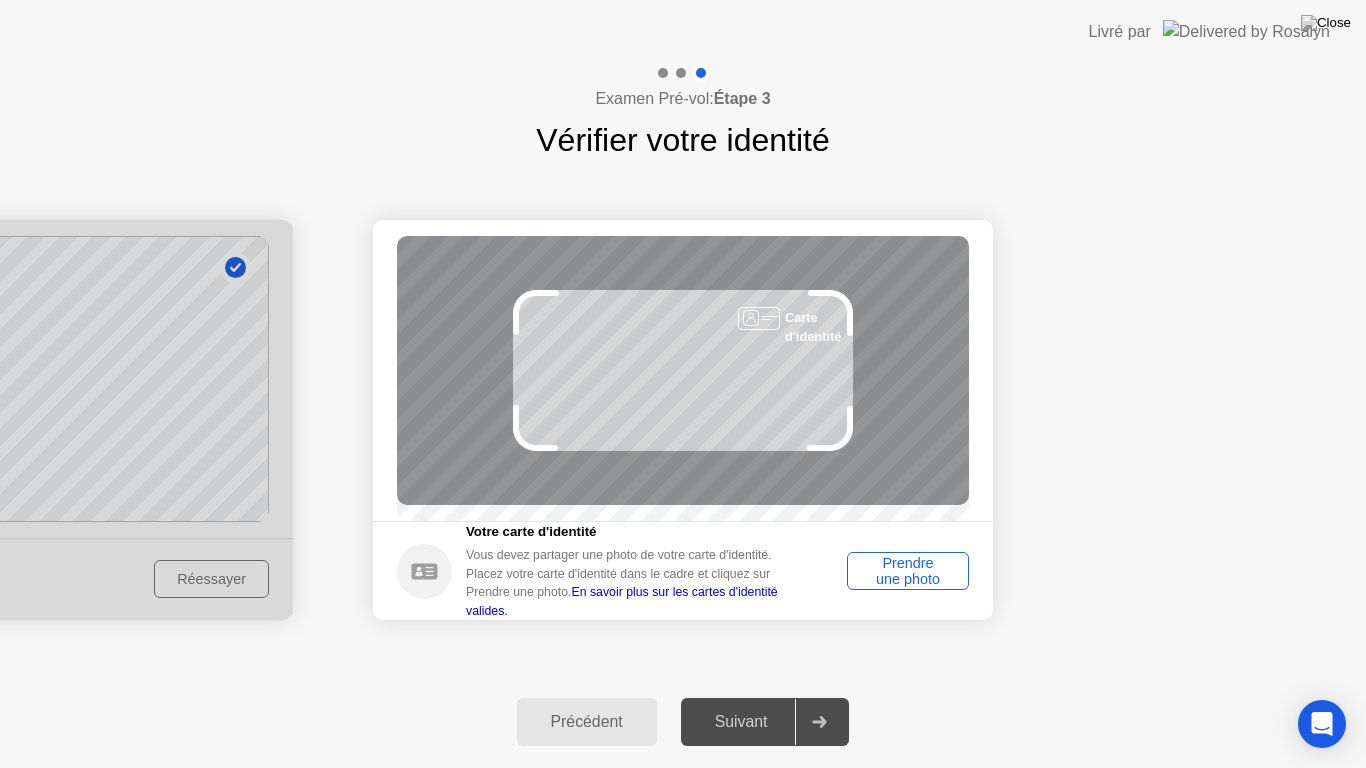 click on "Succès Photo correcte Identifiez-vous Prendre une photo de vous-même. Cette image sera stockée pour protéger votre identité Réessayer Succès Photo correcte Échec Photo incorrecte Carte d'identité Votre carte d'identité Vous devez partager une photo de votre carte d'identité. Placez votre carte d'identité dans le cadre et cliquez sur Prendre une photo.  En savoir plus sur les cartes d'identité valides. Prendre une photo" 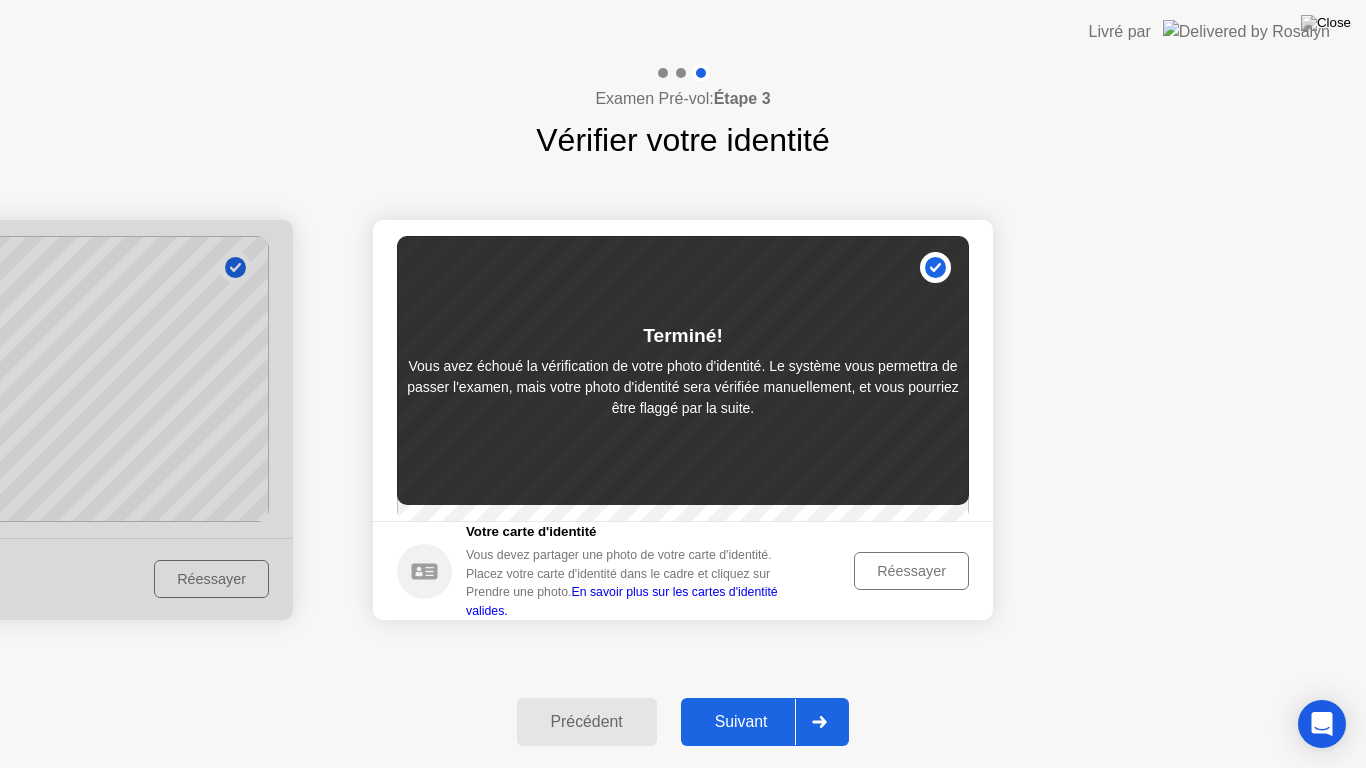 click on "Suivant" 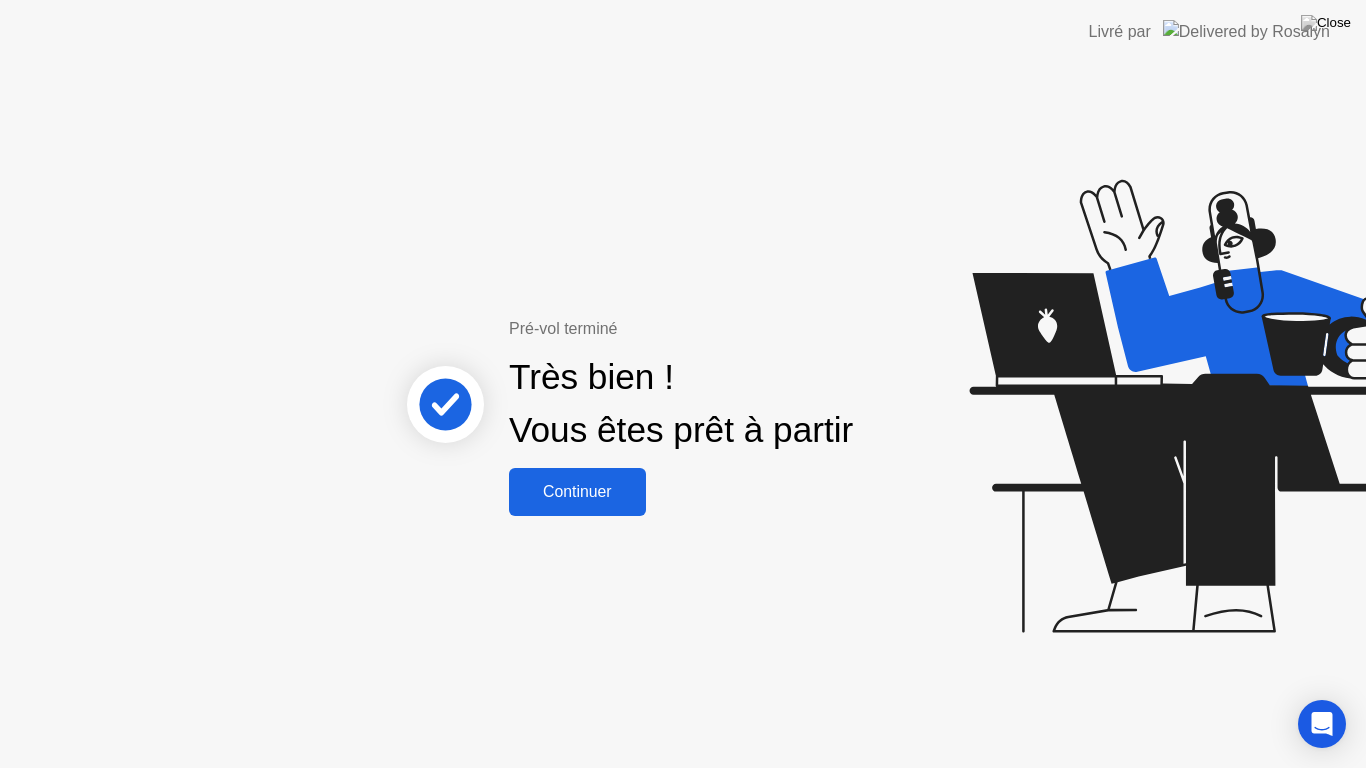 click on "Continuer" 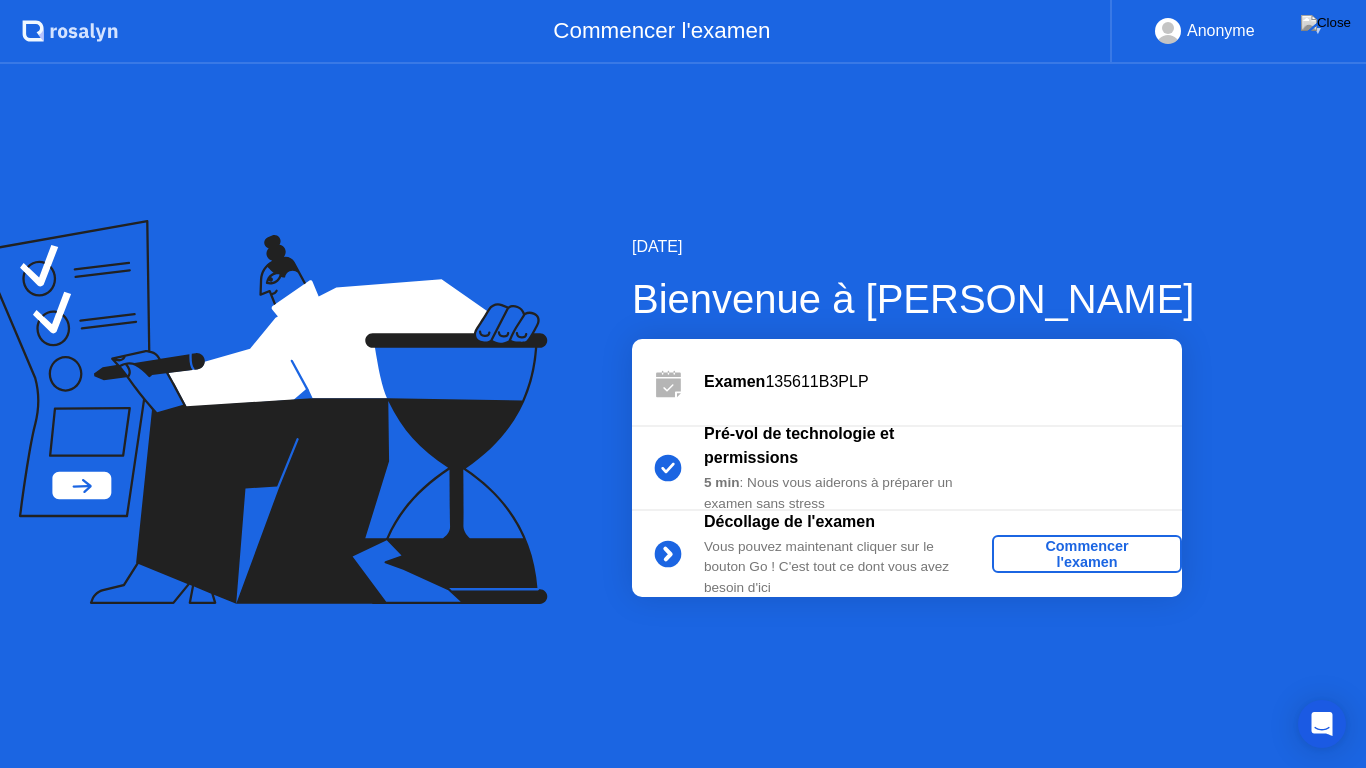 click on "Commencer l'examen" 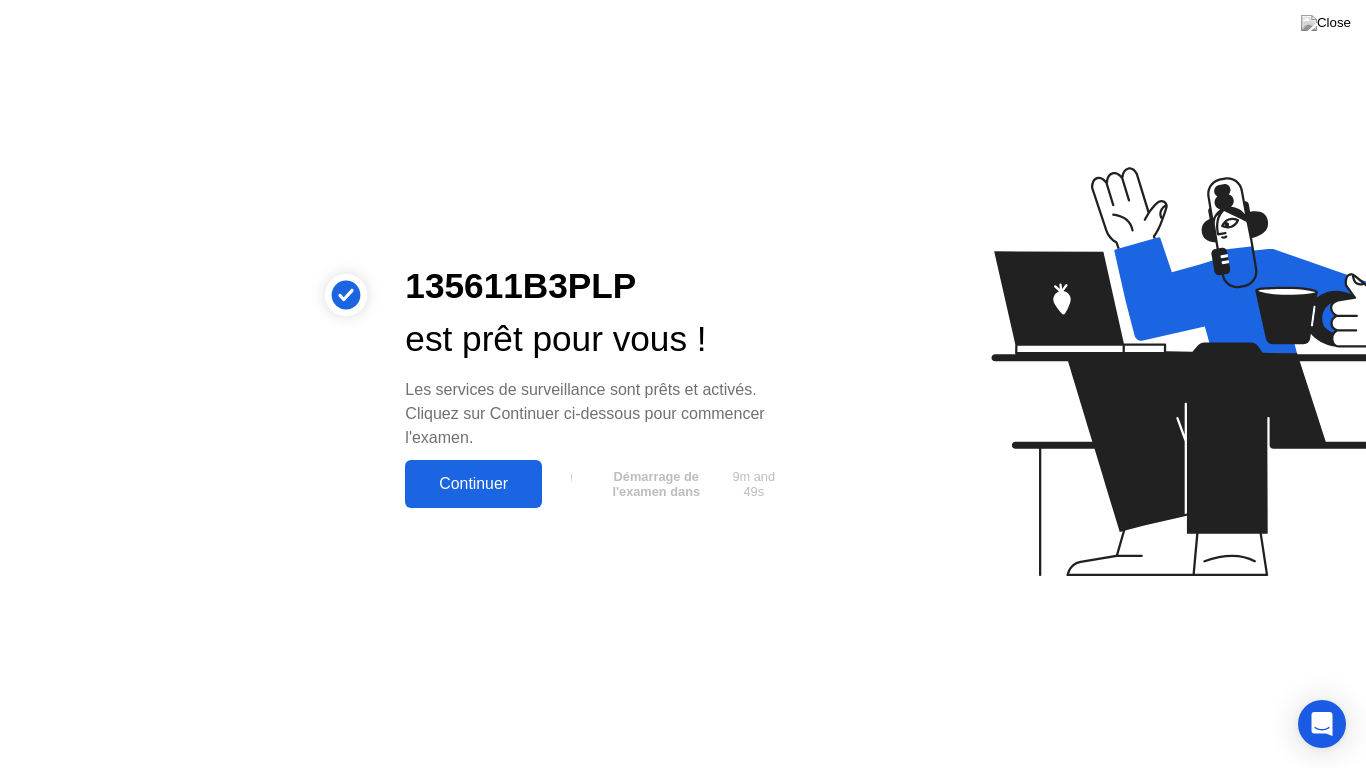 click on "Continuer" 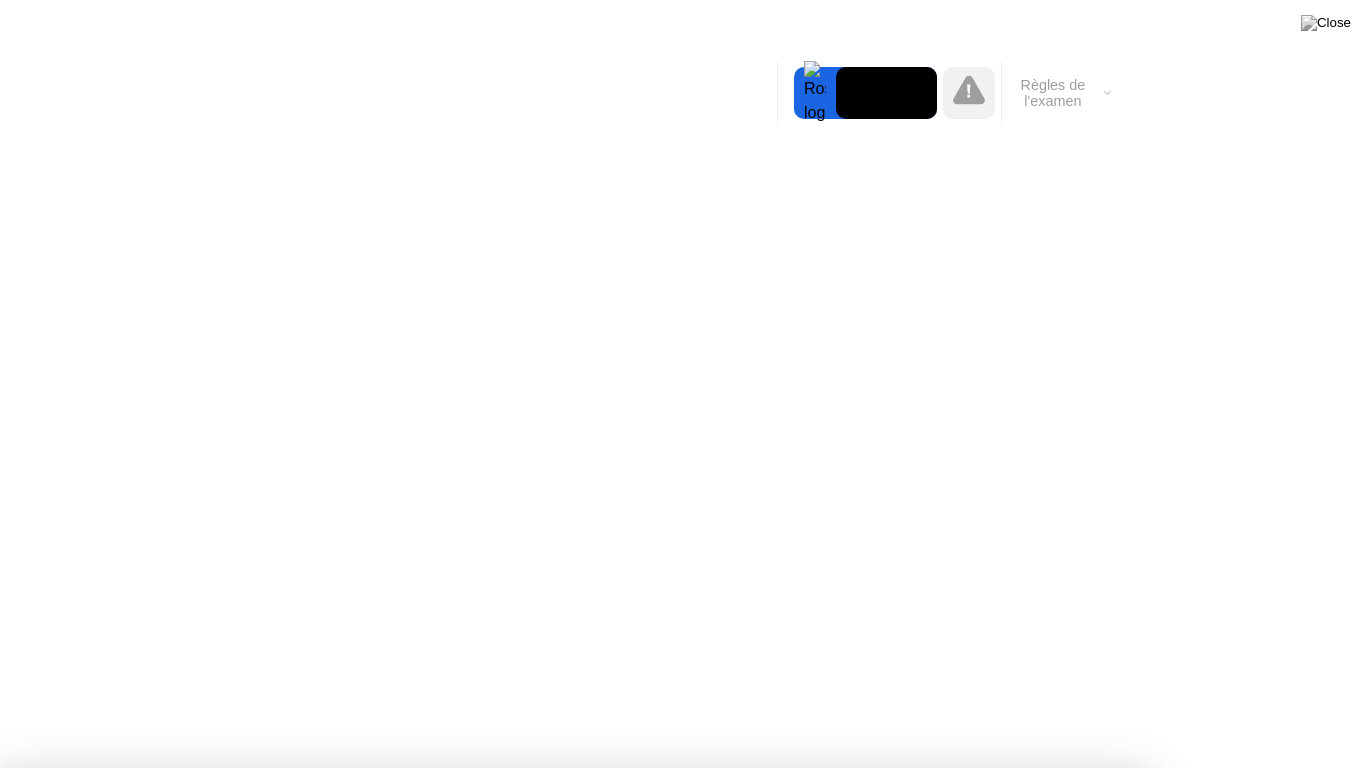 click on "Compris!" at bounding box center [684, 1291] 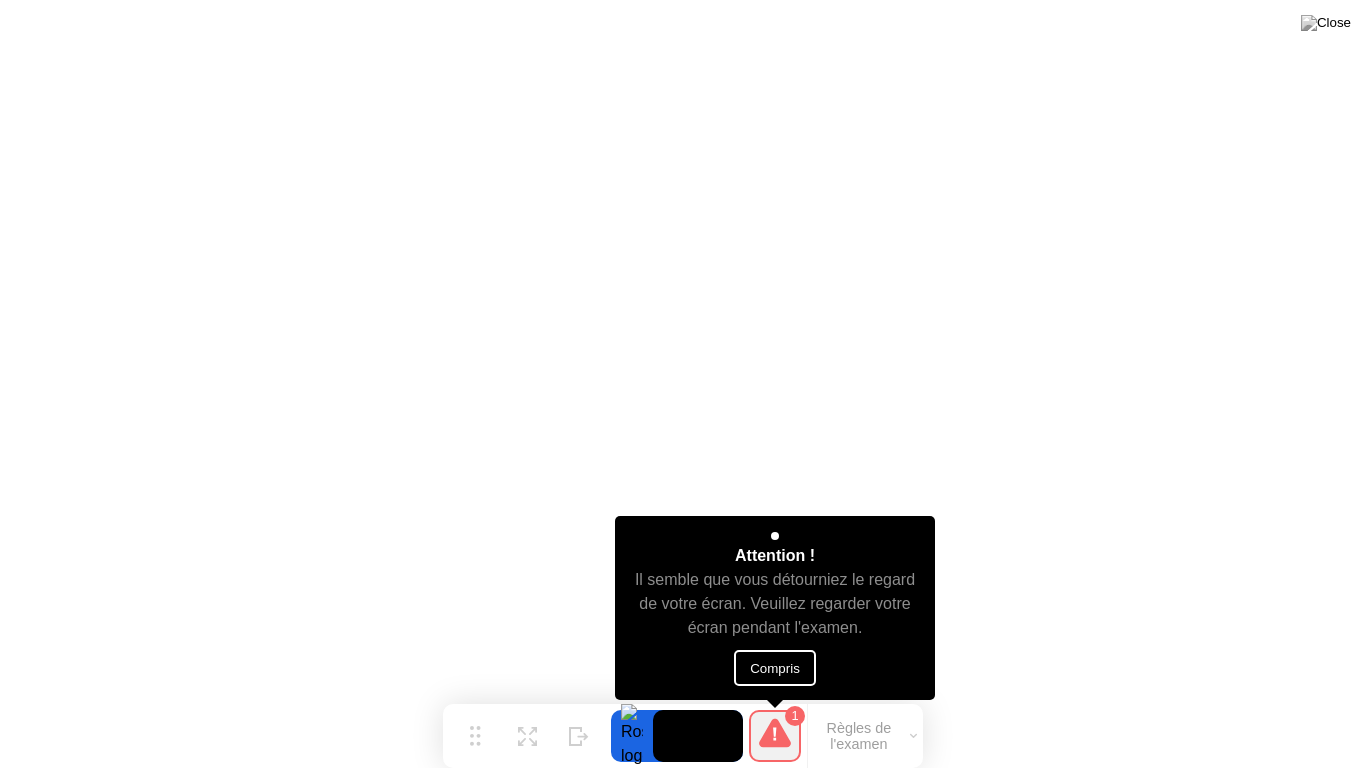 click on "Compris" 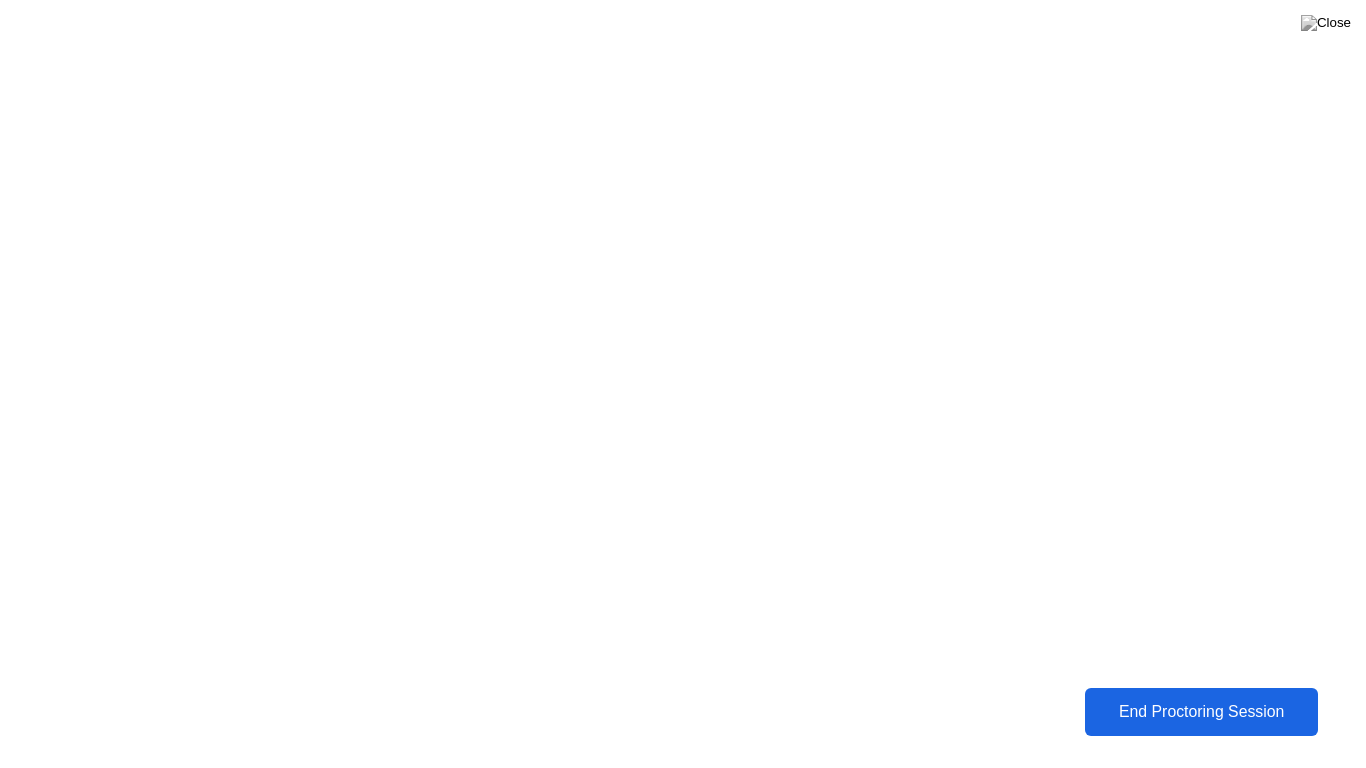 click on "End Proctoring Session" 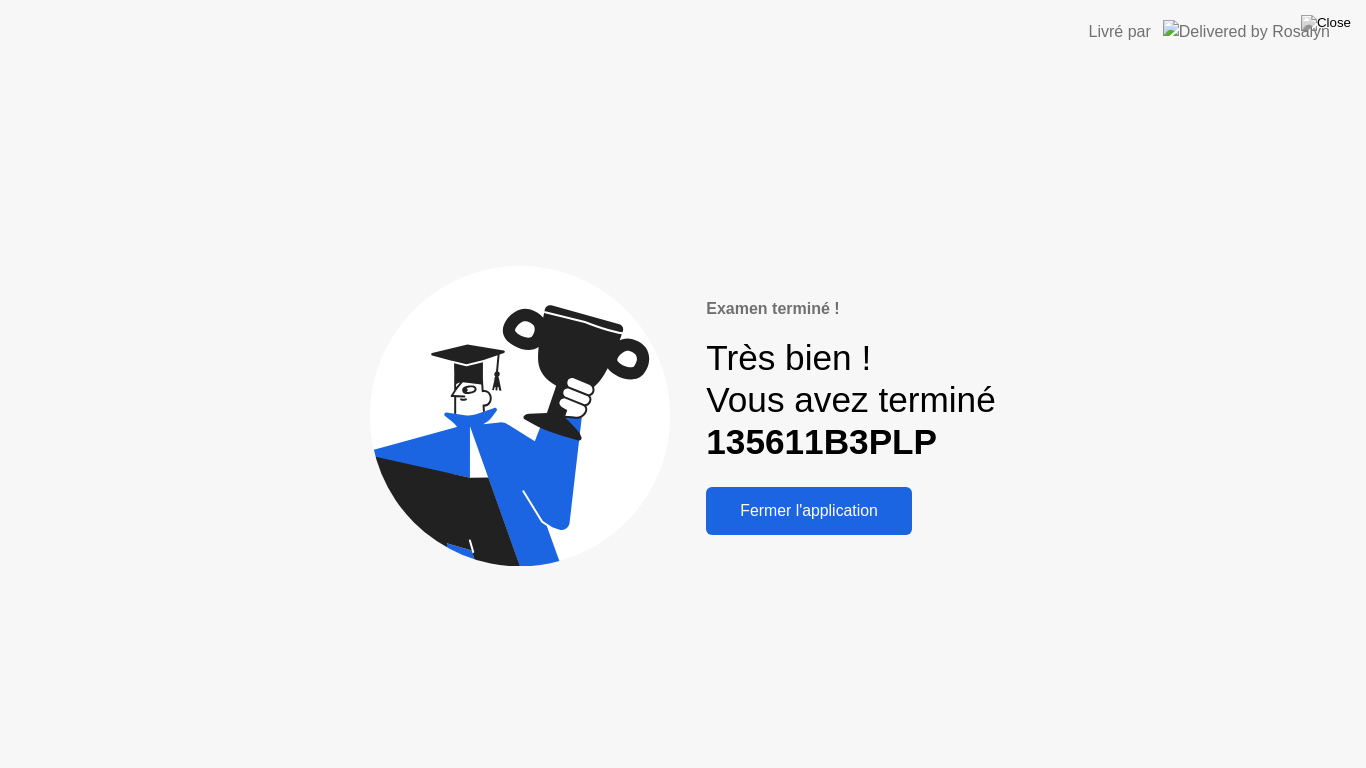 click on "Fermer l'application" 